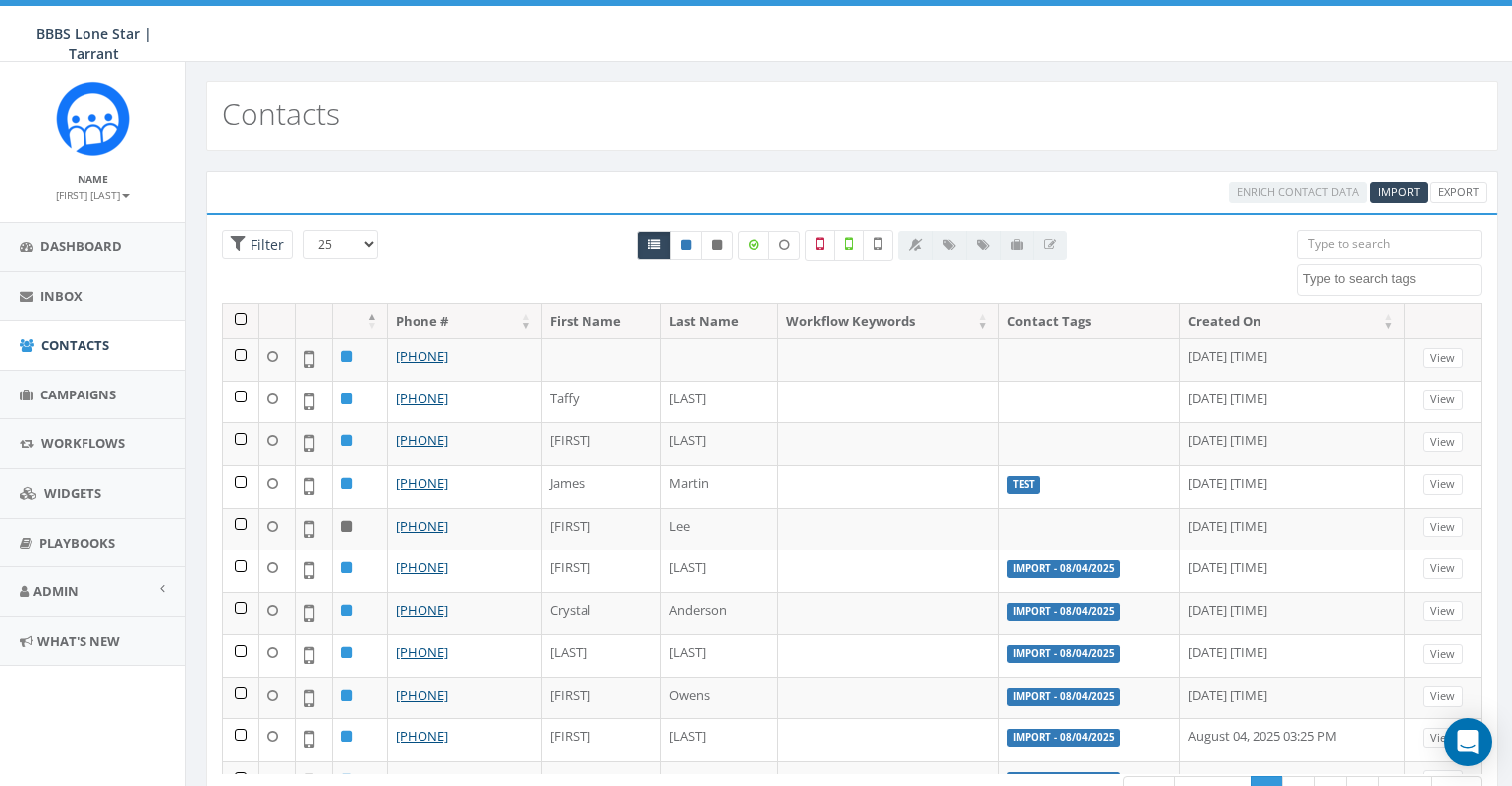select 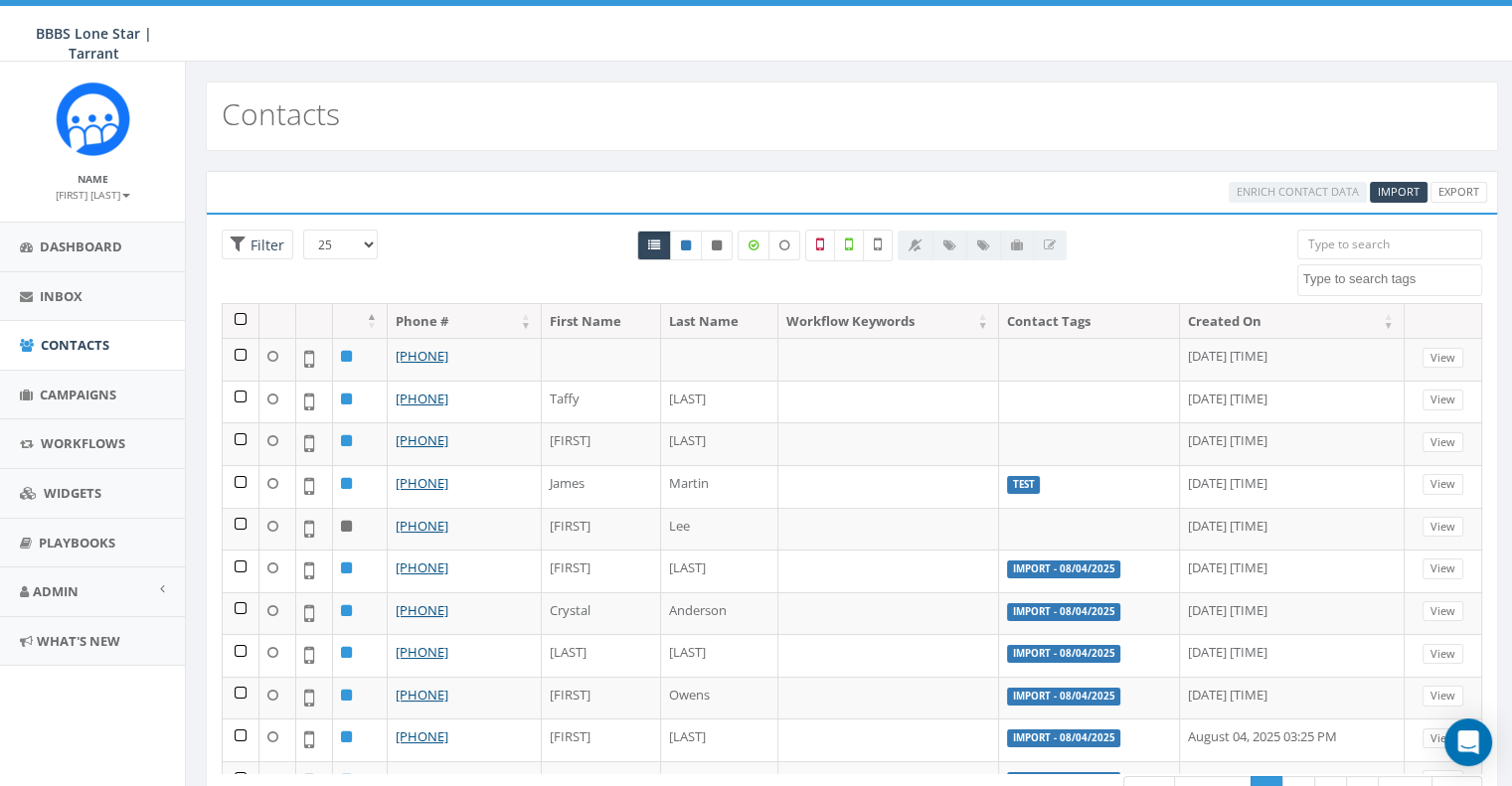 scroll, scrollTop: 0, scrollLeft: 0, axis: both 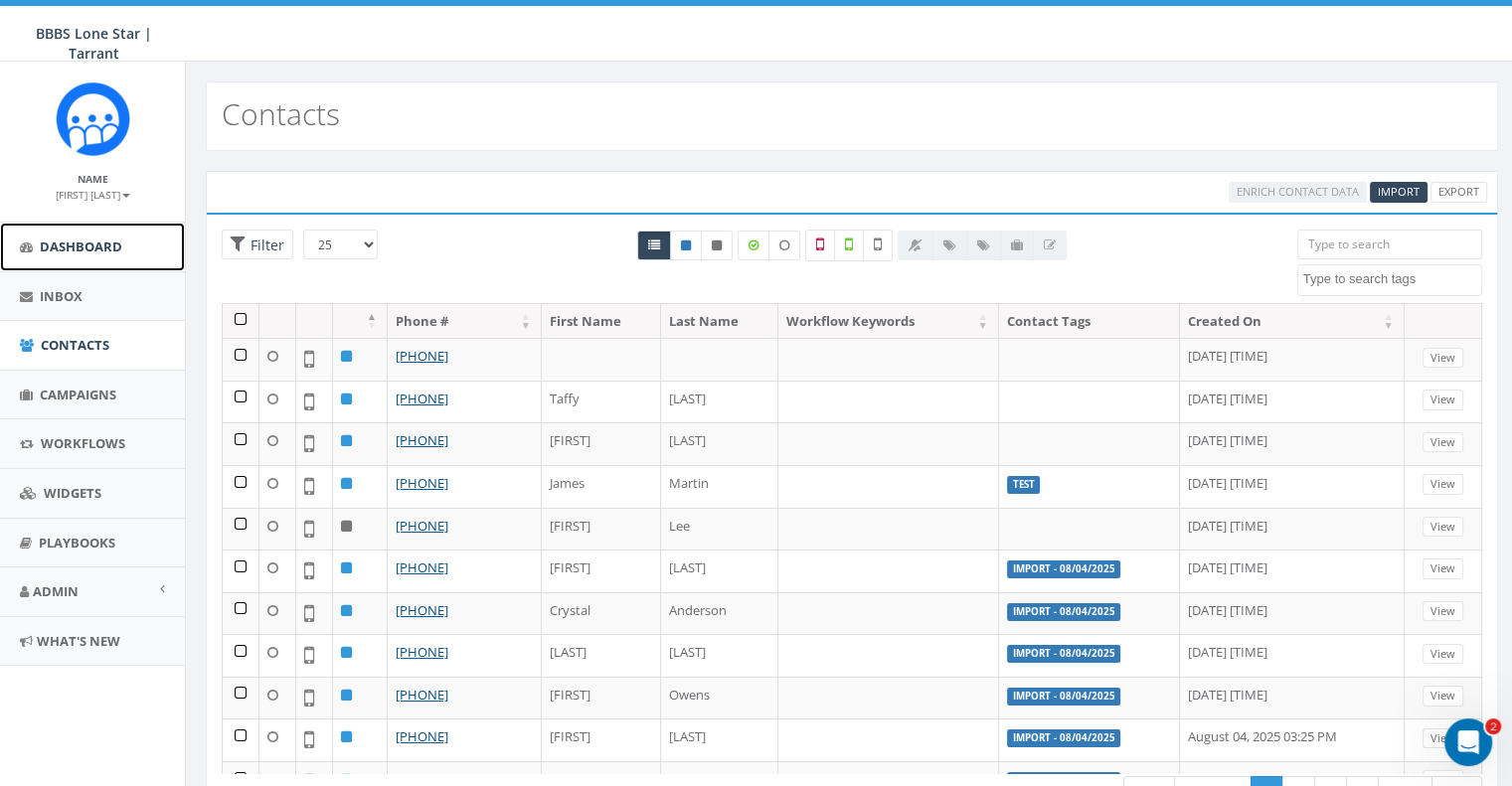 click on "Dashboard" at bounding box center [81, 246] 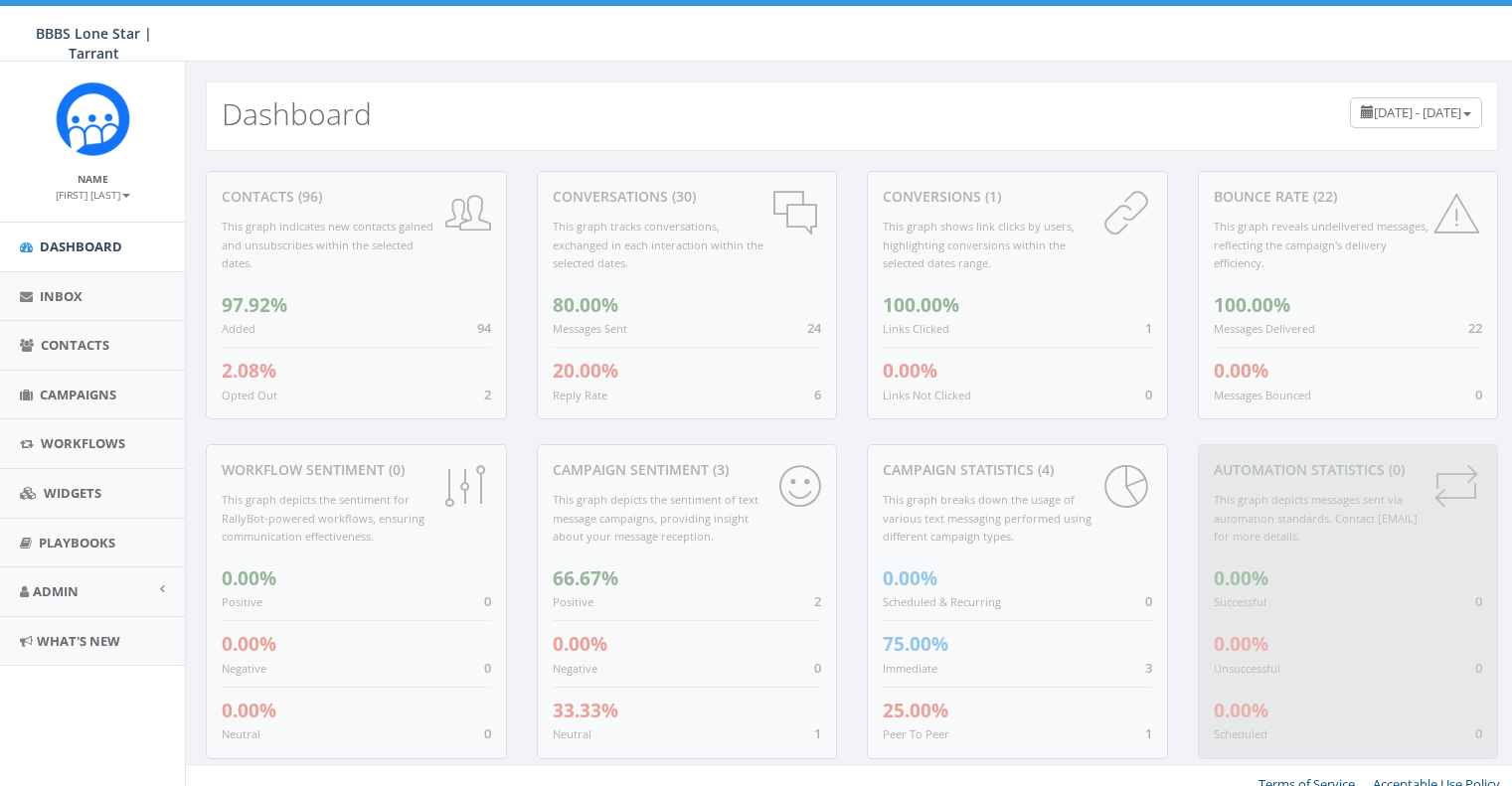scroll, scrollTop: 0, scrollLeft: 0, axis: both 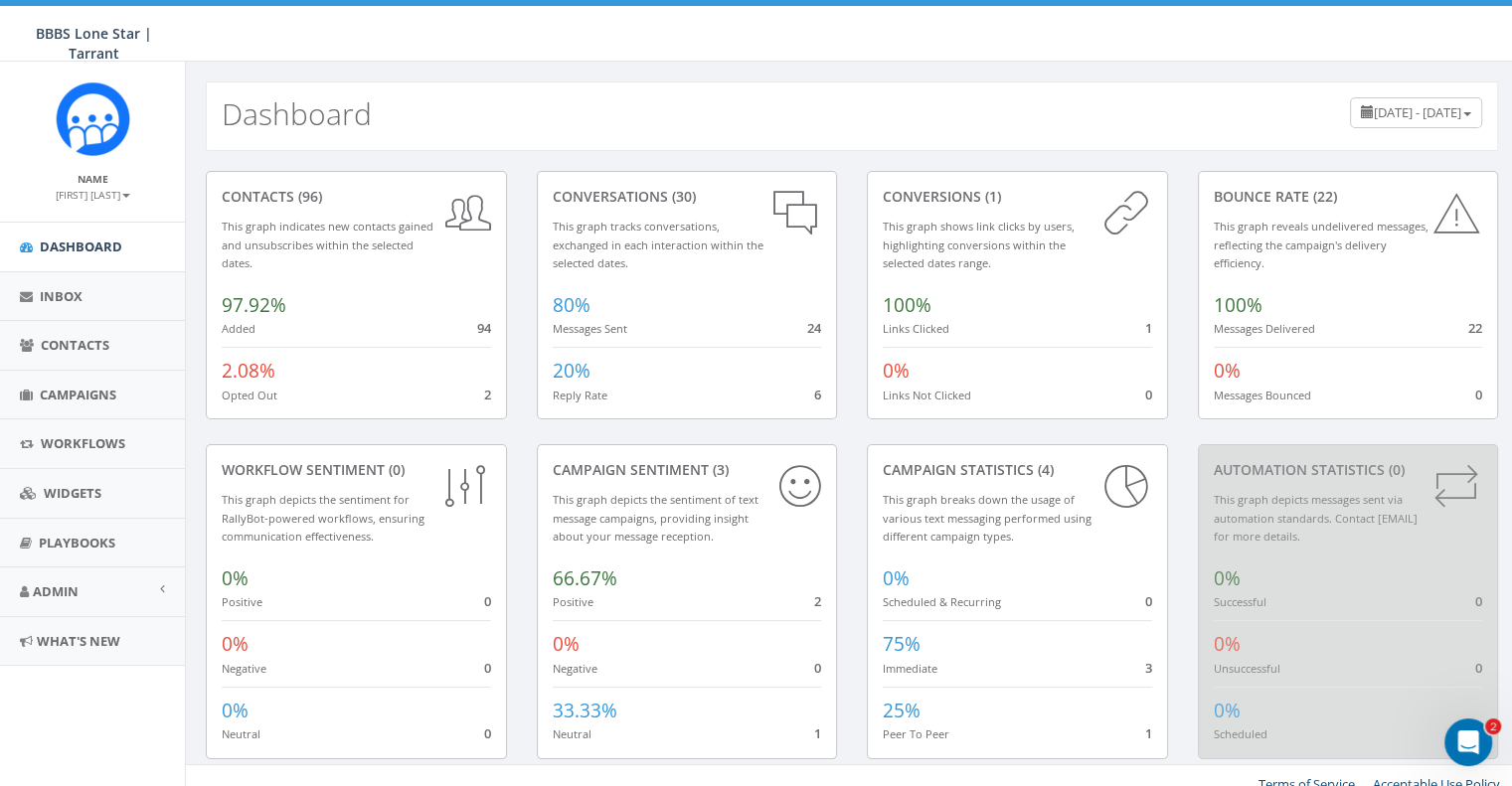 click on "20%" at bounding box center (572, 371) 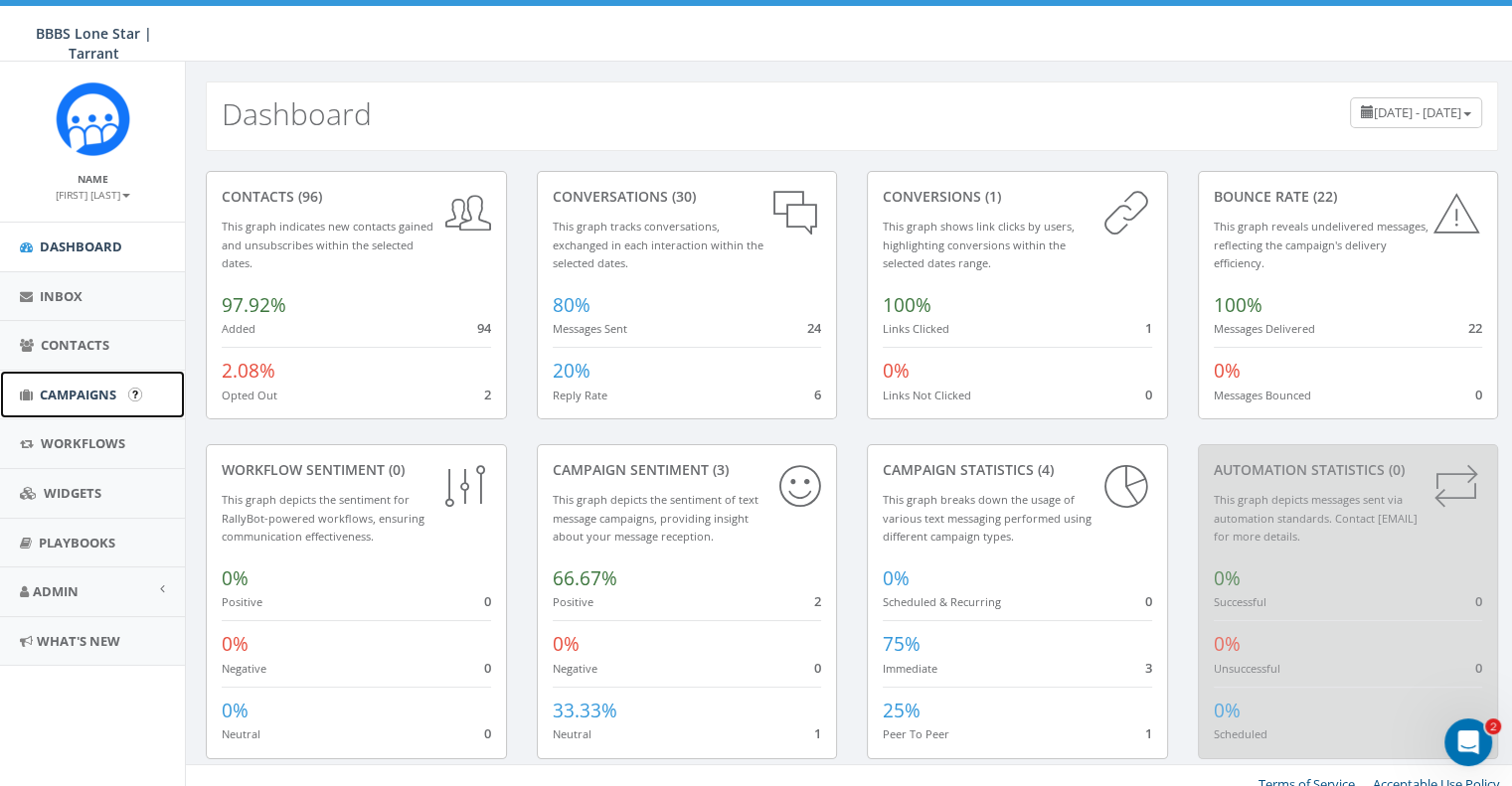 click on "Campaigns" at bounding box center (92, 394) 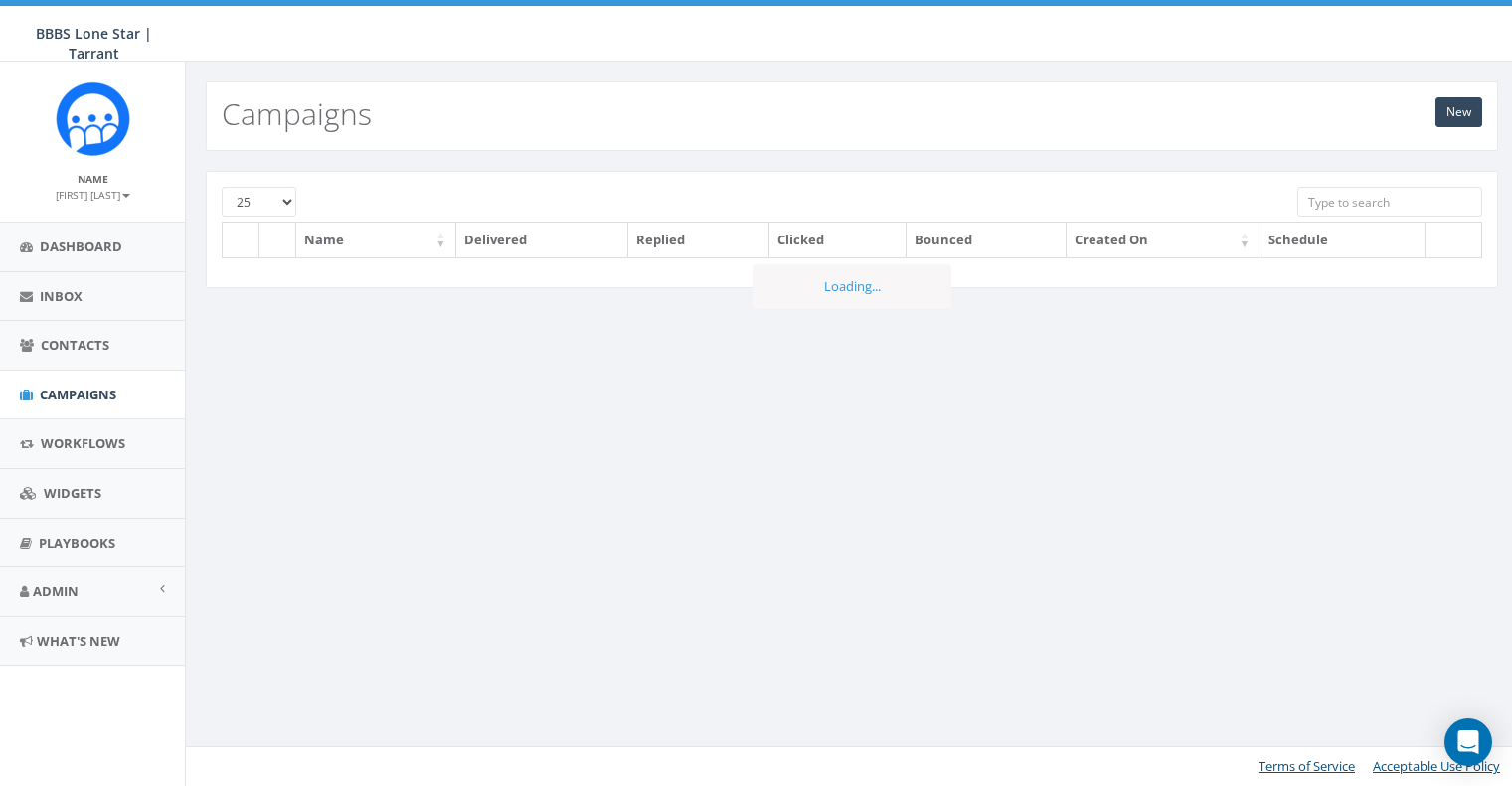 scroll, scrollTop: 0, scrollLeft: 0, axis: both 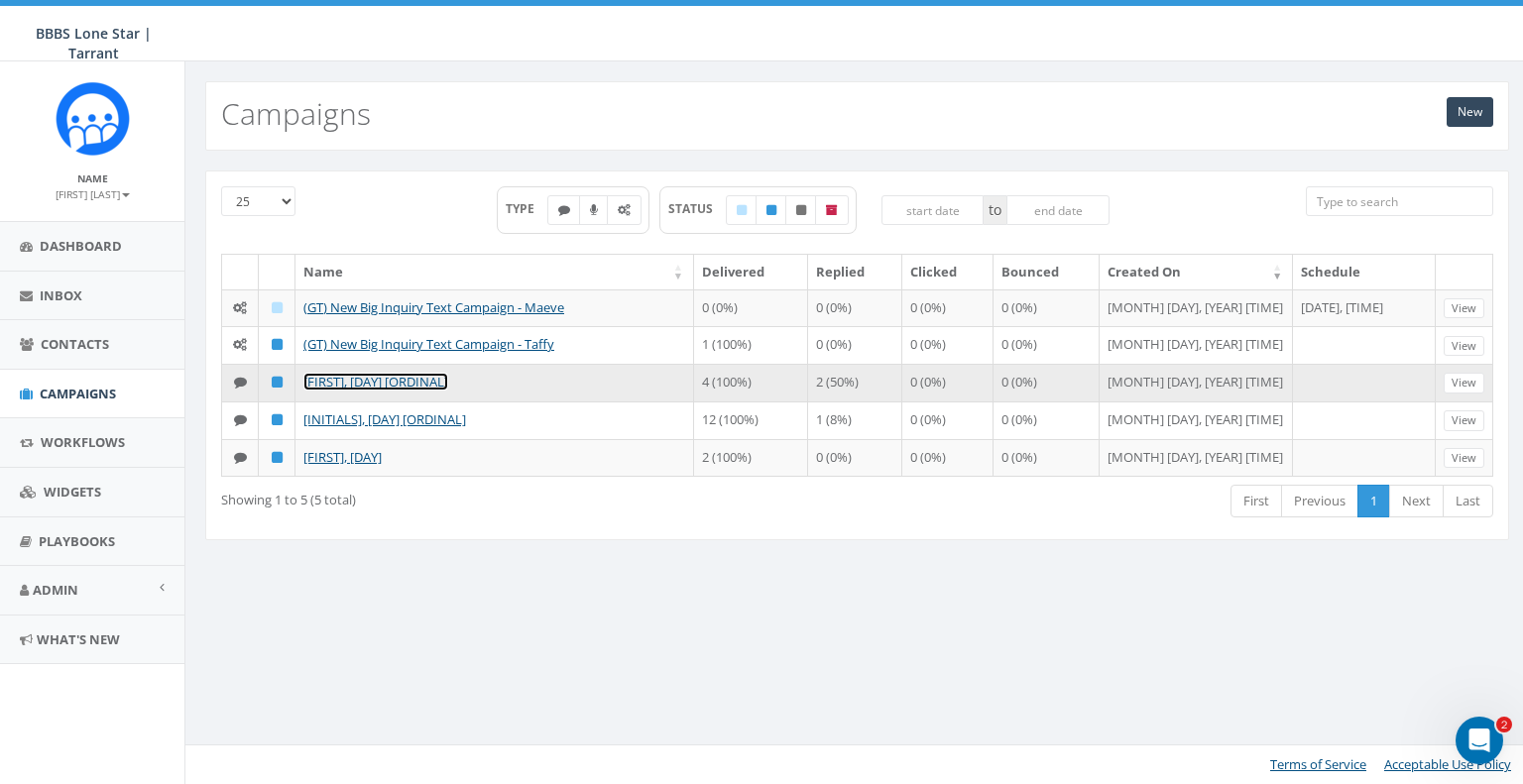 click on "maeve, wed 2nd" at bounding box center [376, 382] 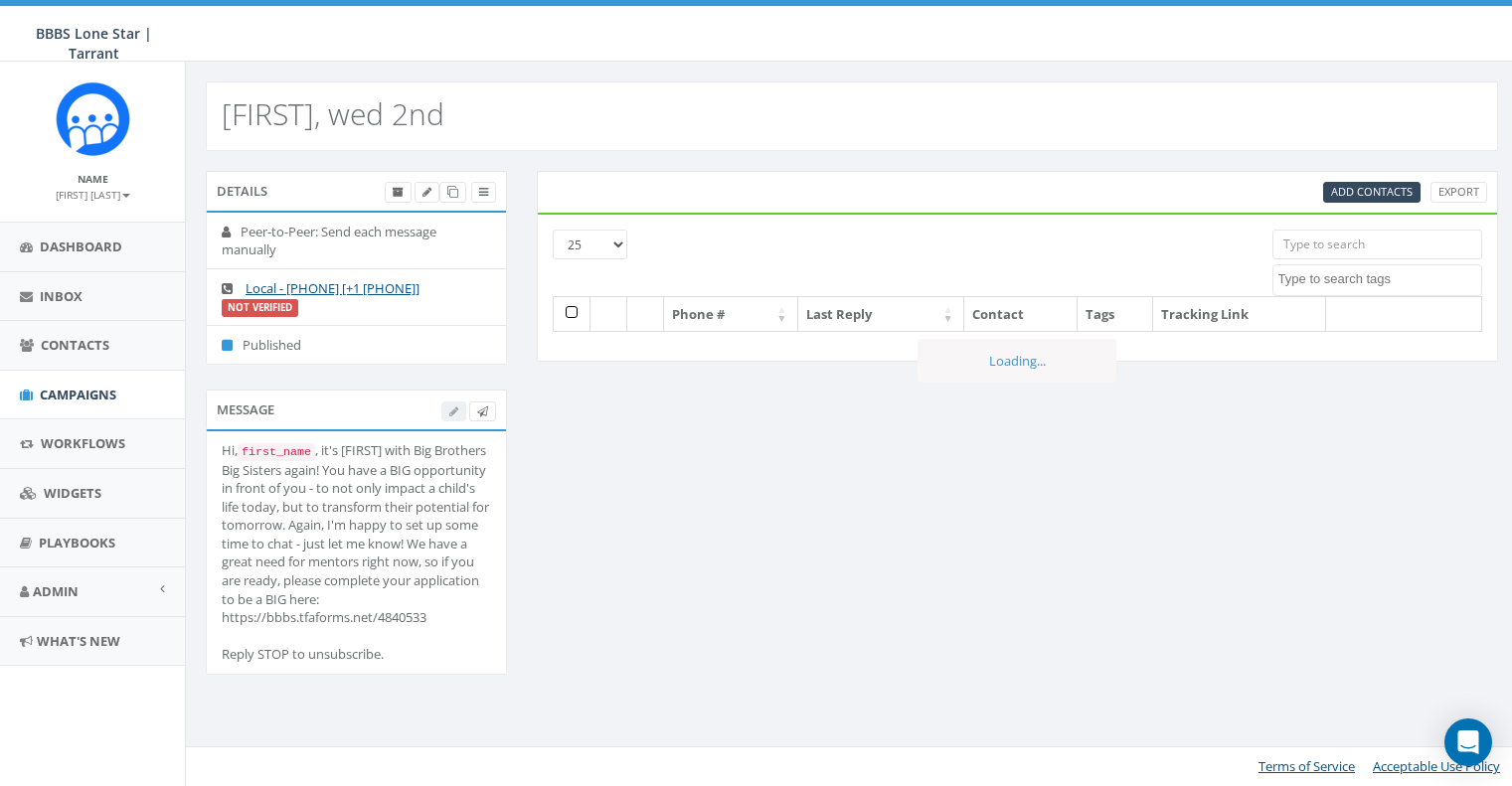 select 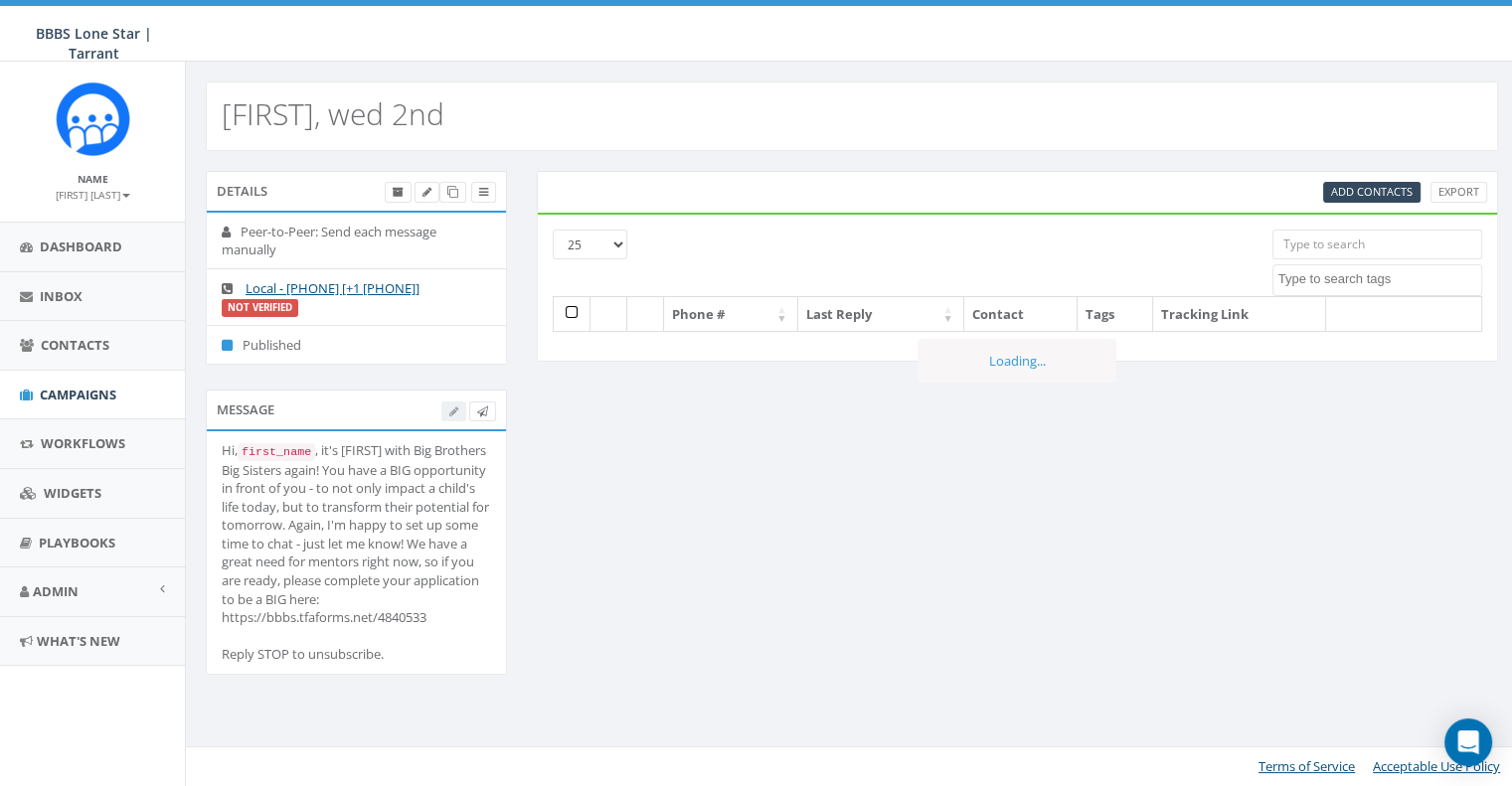 scroll, scrollTop: 0, scrollLeft: 0, axis: both 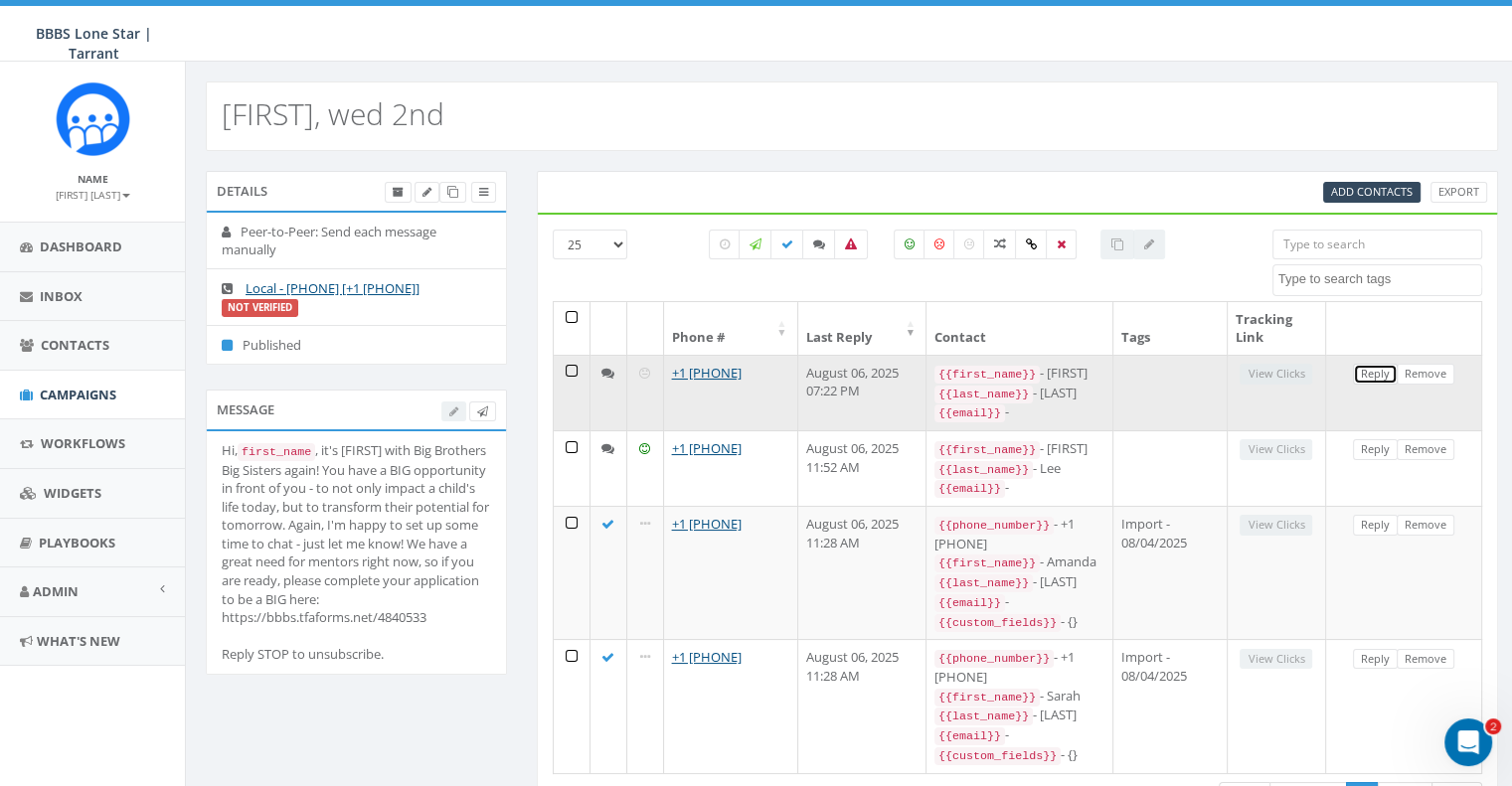click on "Reply" at bounding box center (1375, 374) 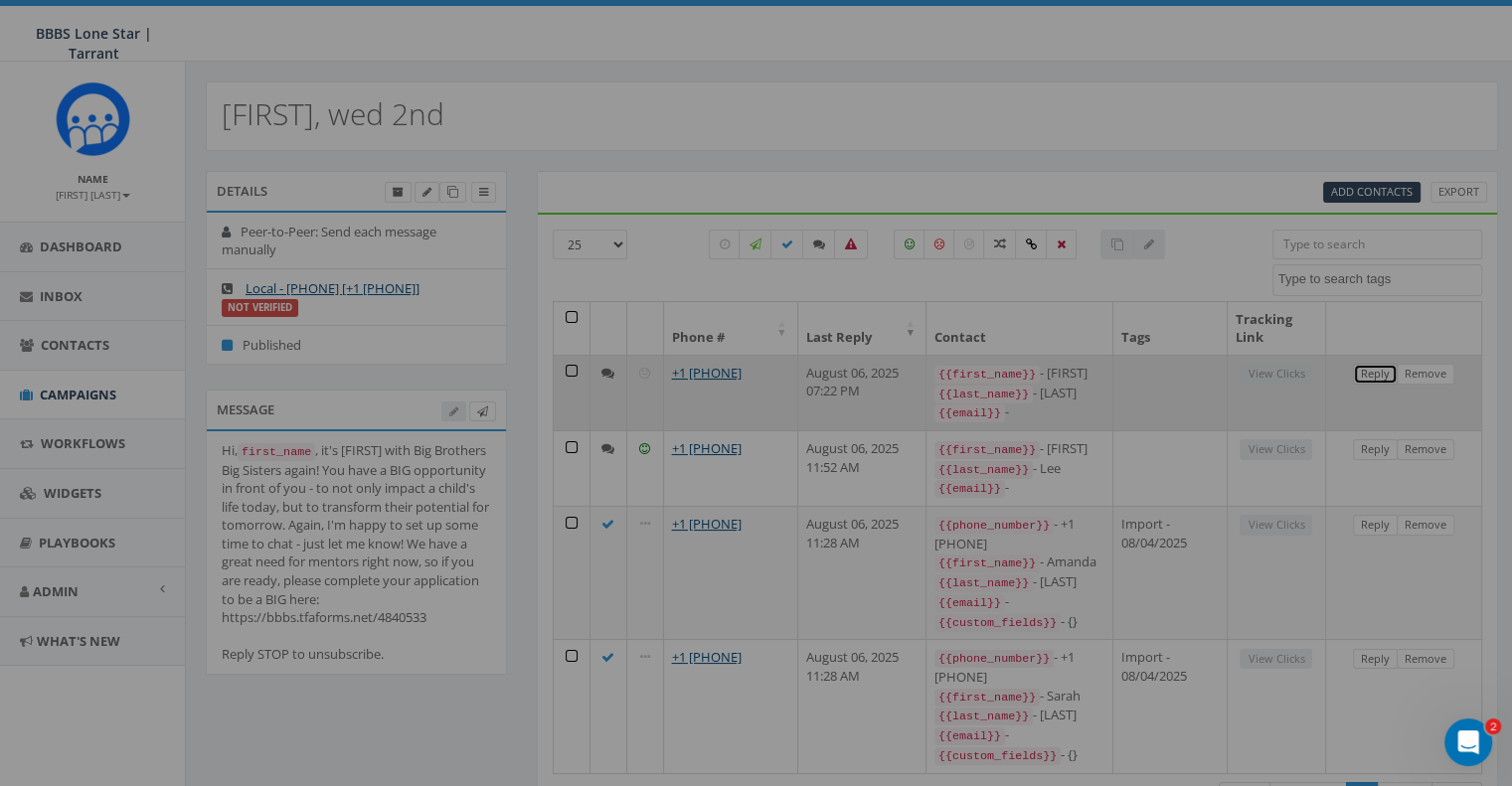 select 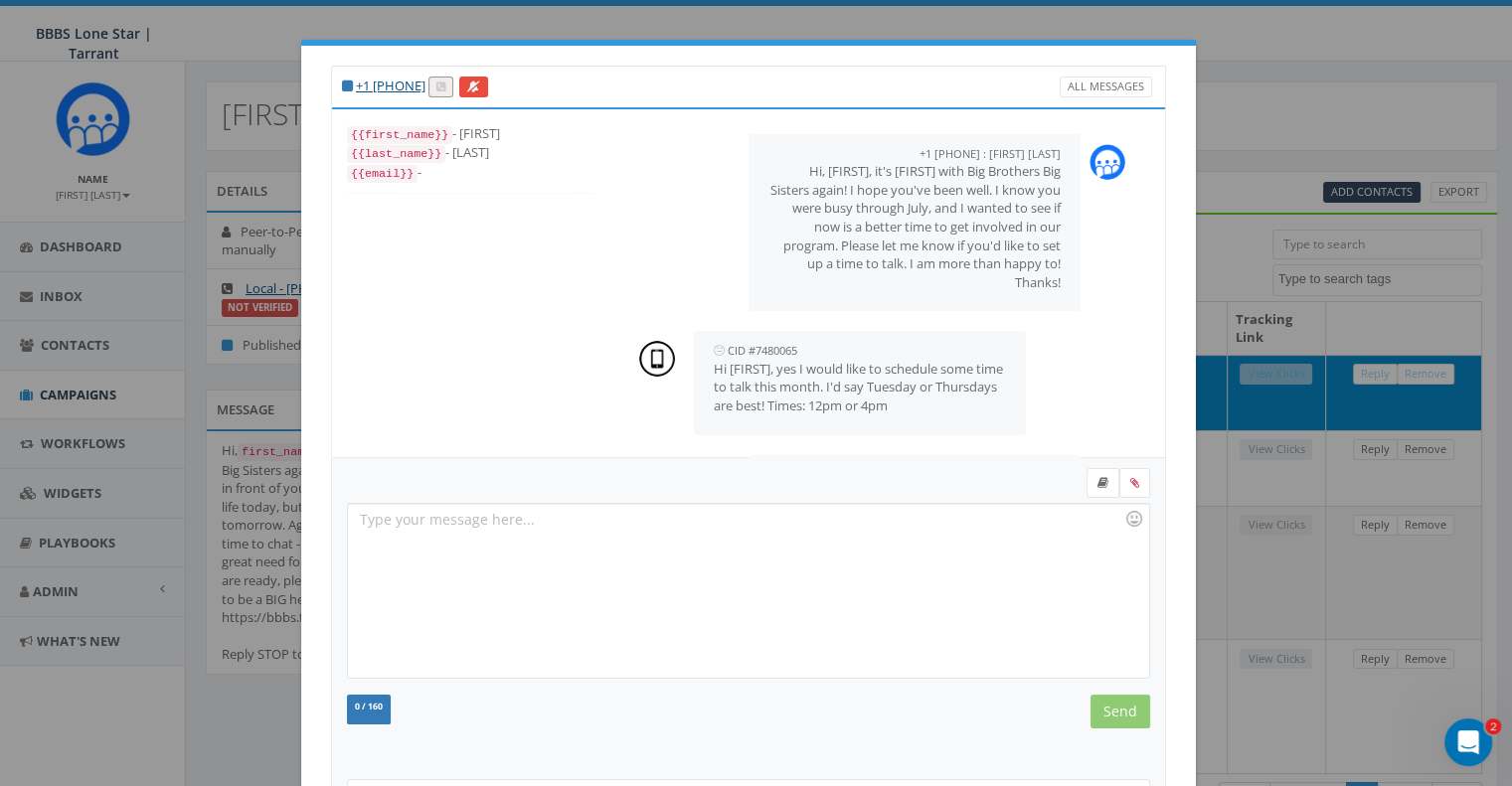 scroll, scrollTop: 298, scrollLeft: 0, axis: vertical 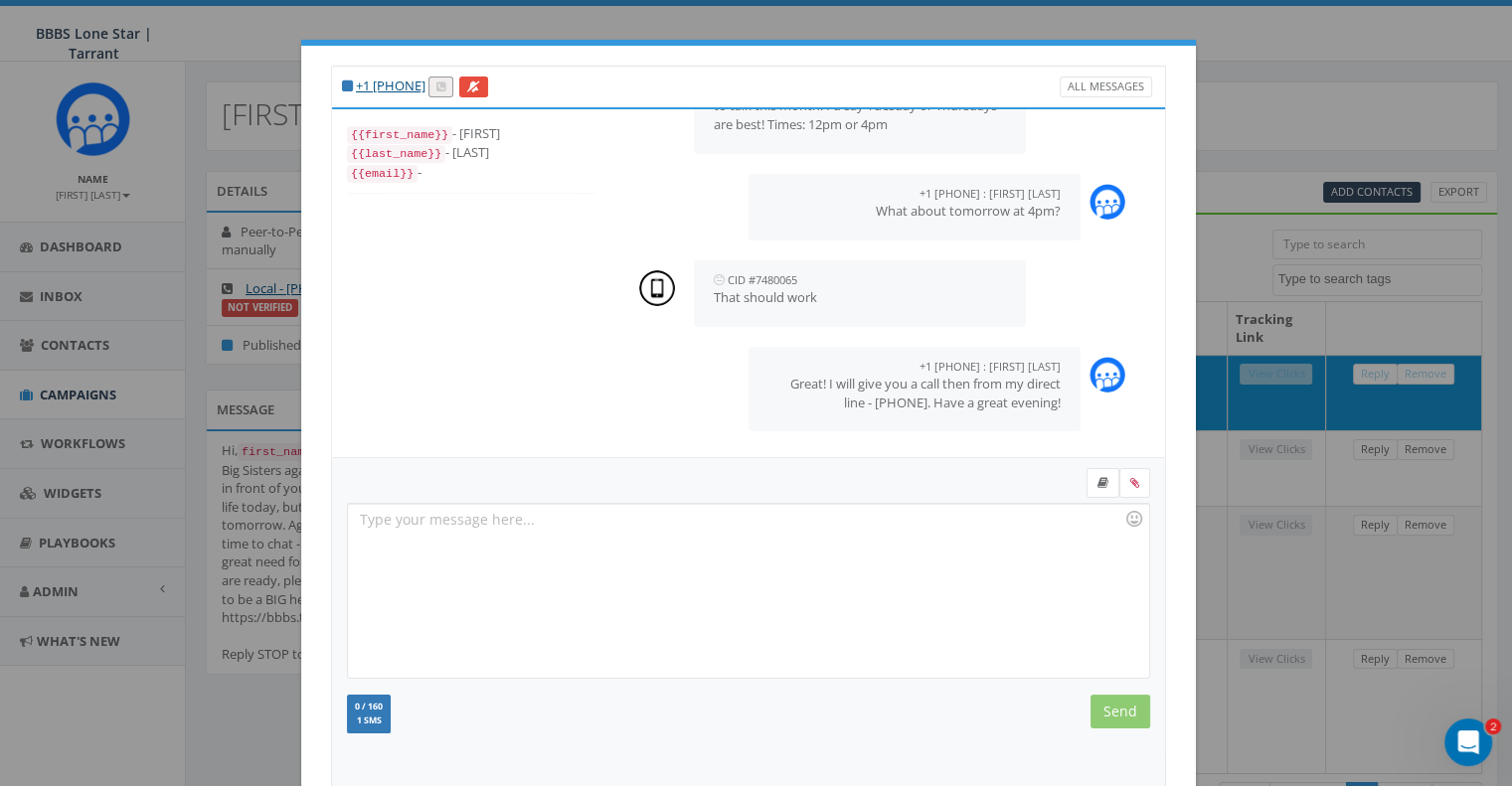 click on "+1 817-371-1735     All Messages {{first_name}}  - LaKisha {{last_name}}  - Bivins {{email}}  -  +18174096392 : Maeve  Mitchell   August 06, 2025 11:55 AM Hi, LaKisha, it's Maeve with Big Brothers Big Sisters again! I hope you've been well. I know you were busy through July, and I wanted to see if now is a better time to get involved in our program. Please let me know if you'd like to set up a time to talk. I am more than happy to! Thanks!   CID #7480065 August 06, 2025 03:58 PM Hi Maeve, yes I would like to schedule some time to talk this month. I'd say Tuesday or Thursdays are best! Times: 12pm or 4pm +18174096392 : Maeve  Mitchell   August 06, 2025 07:10 PM What about tomorrow at 4pm?   CID #7480065 August 06, 2025 07:21 PM That should work +18174096392 : Maeve  Mitchell   August 06, 2025 07:22 PM Great! I will give you a call then from my direct line - 817-840-3310. Have a great evening! Recent Smileys & People Animals & Nature Food & Drink Activity Travel & Places Objects Symbols Flags Diversity 1 SMS" at bounding box center (756, 393) 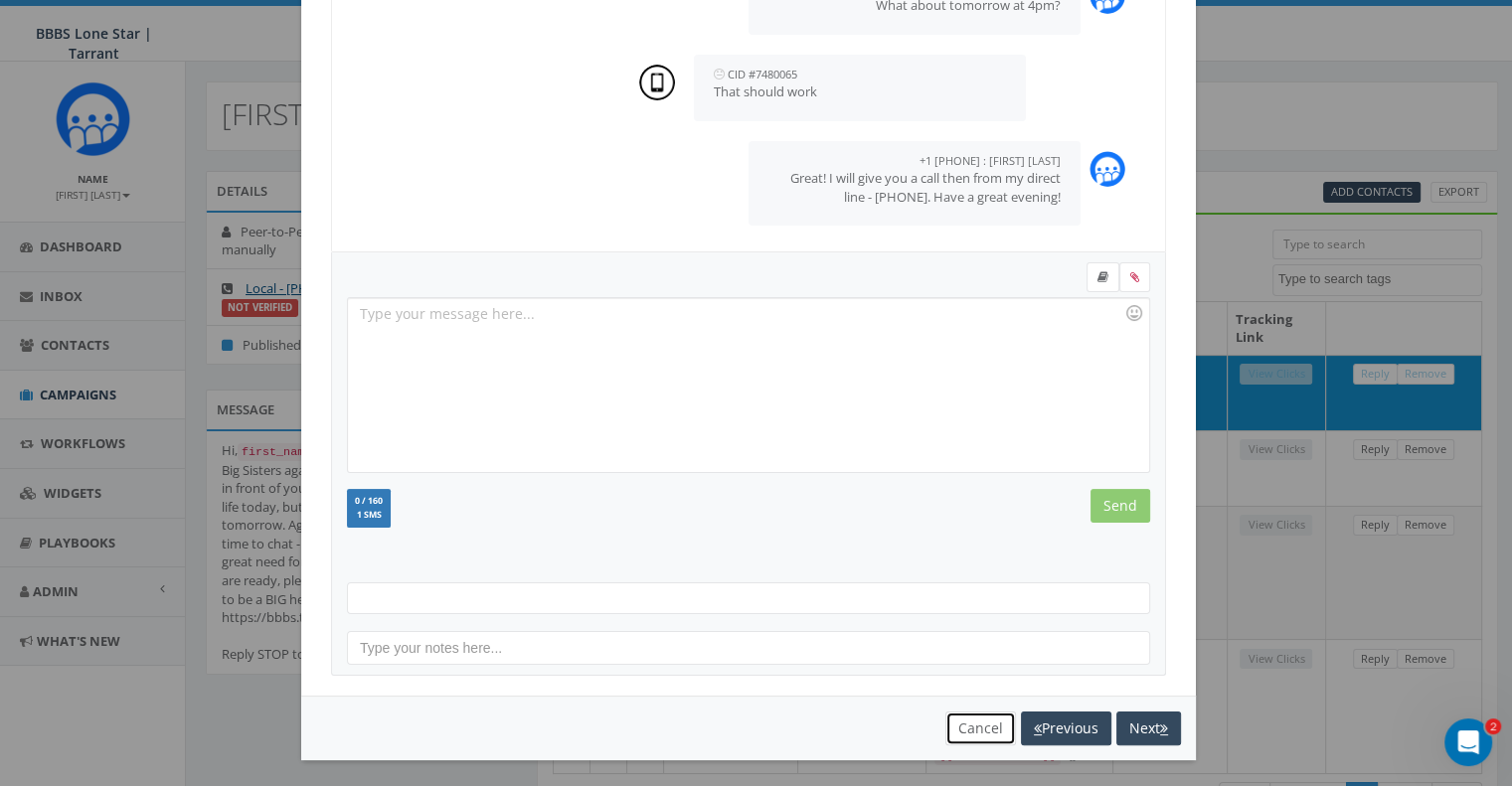 click on "Cancel" at bounding box center [980, 728] 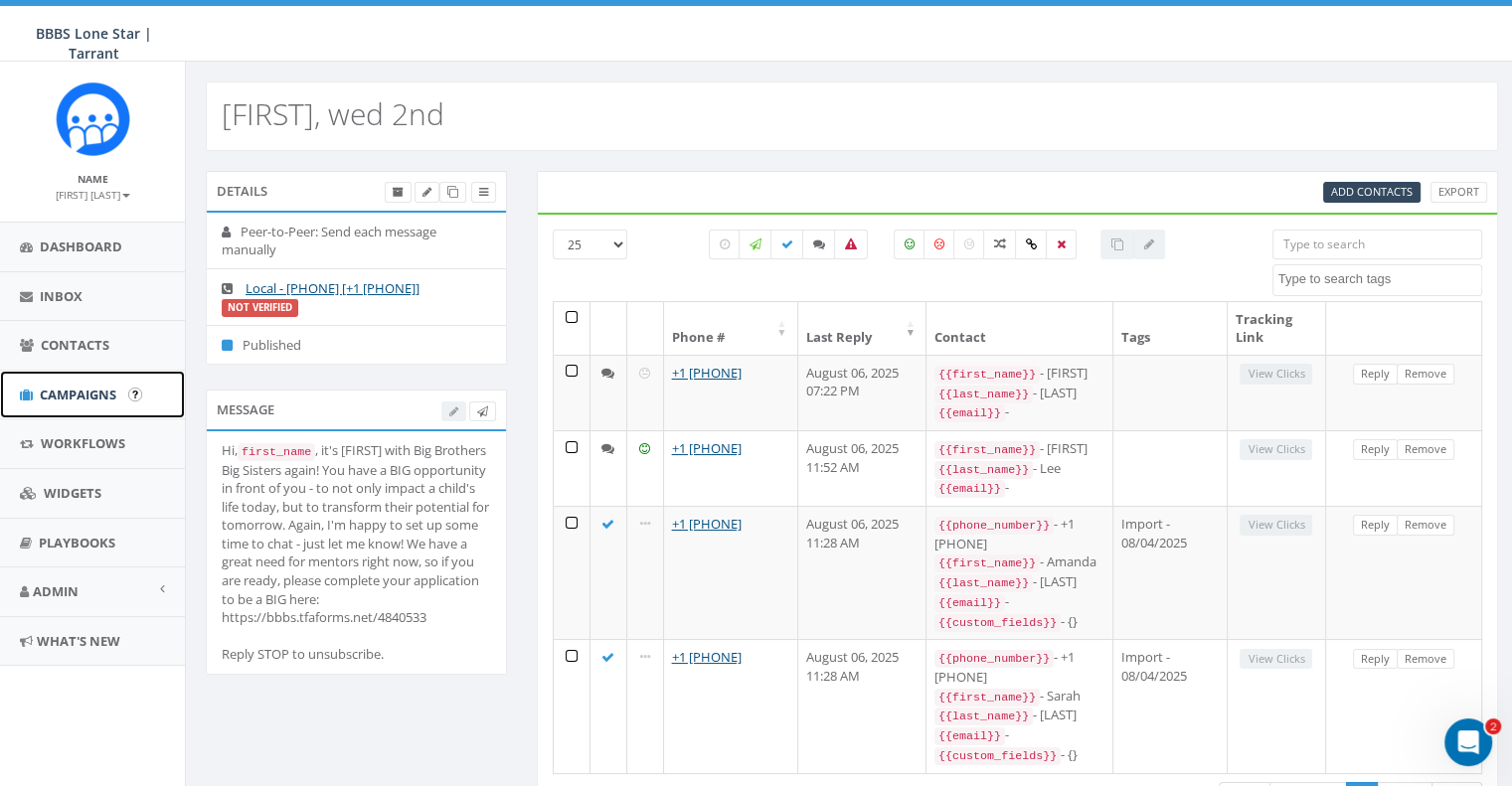 click on "Campaigns" at bounding box center [78, 394] 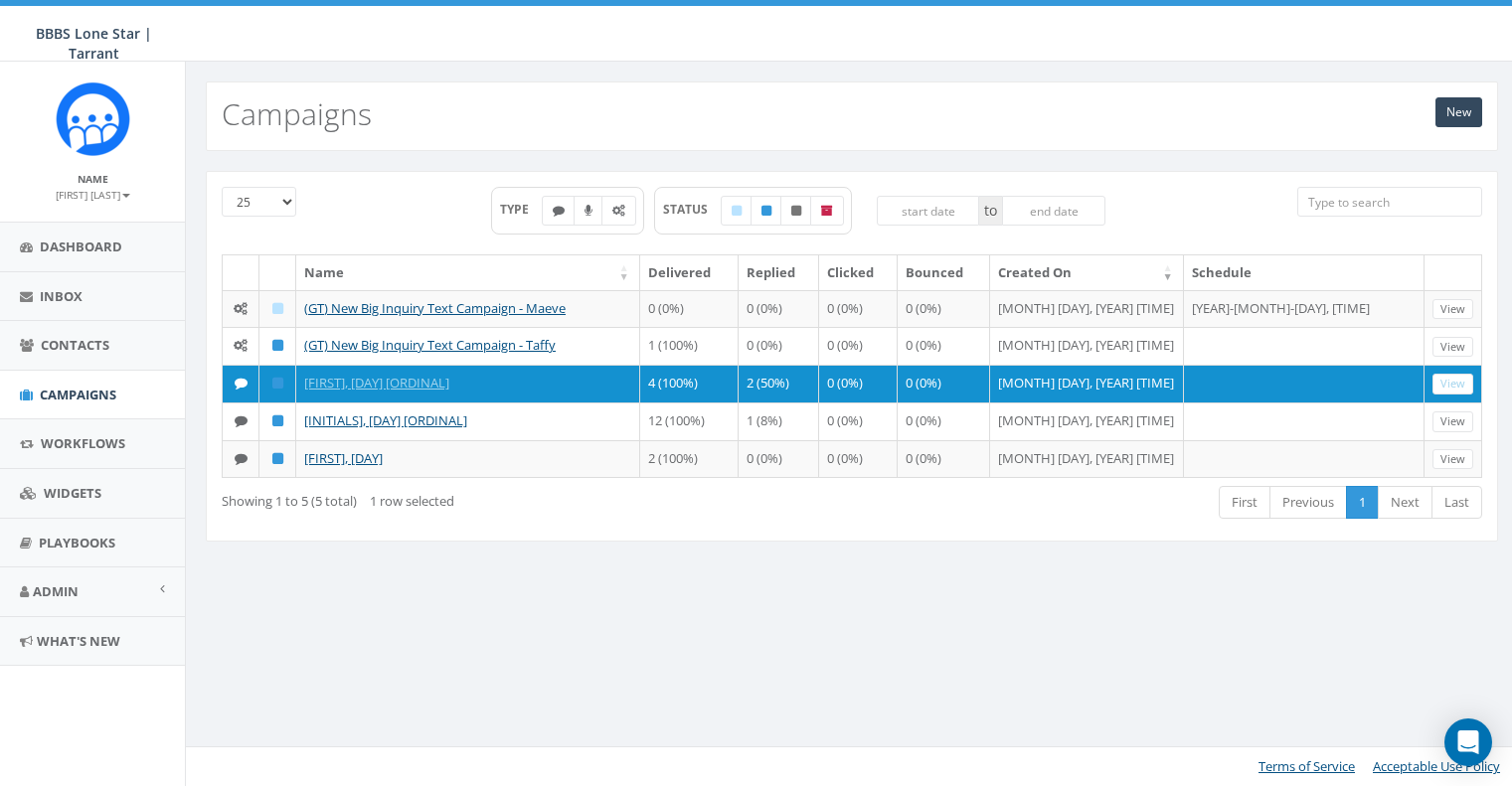 scroll, scrollTop: 0, scrollLeft: 0, axis: both 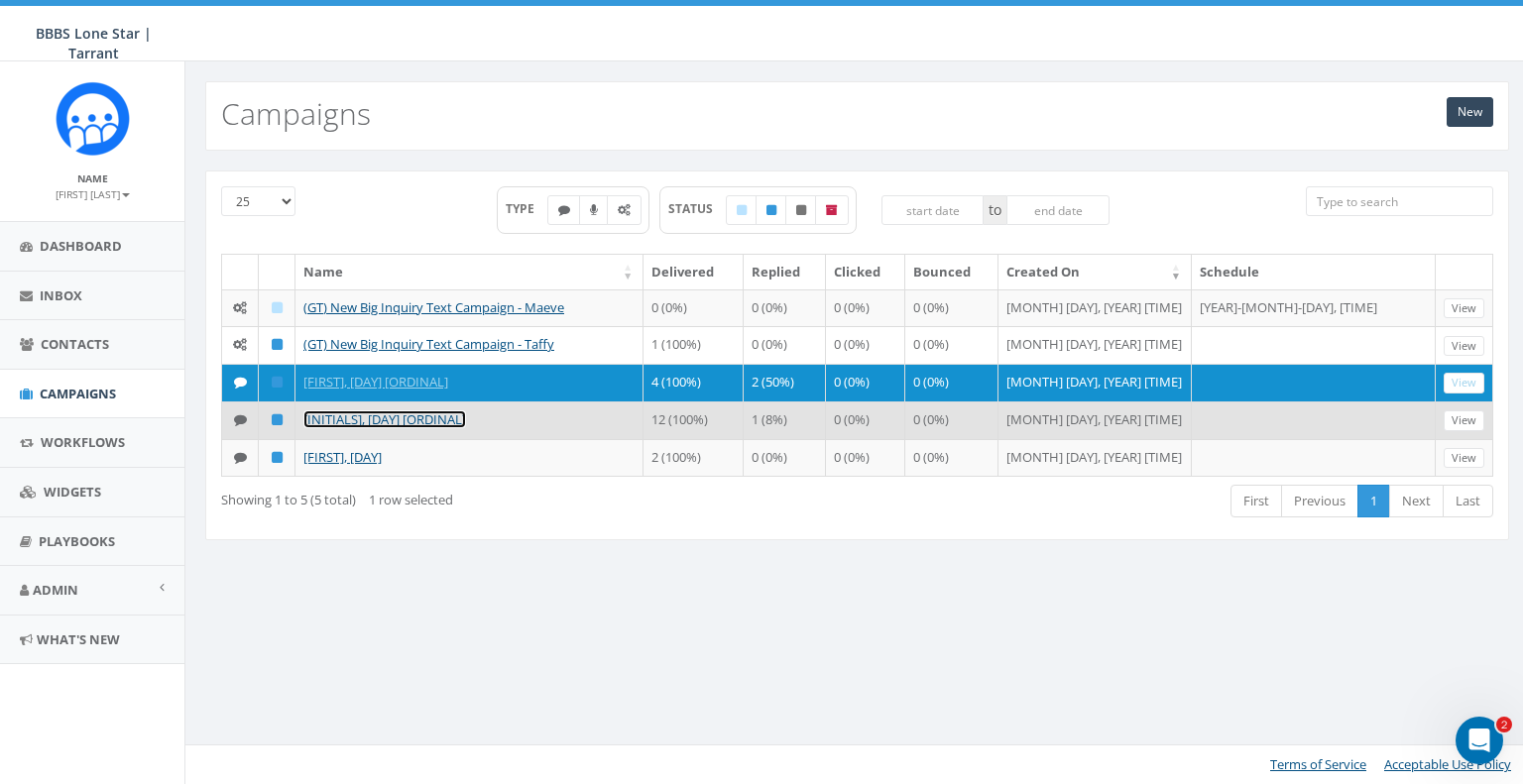 click on "[INITIALS], [DAY] [ORDINAL]" at bounding box center [385, 419] 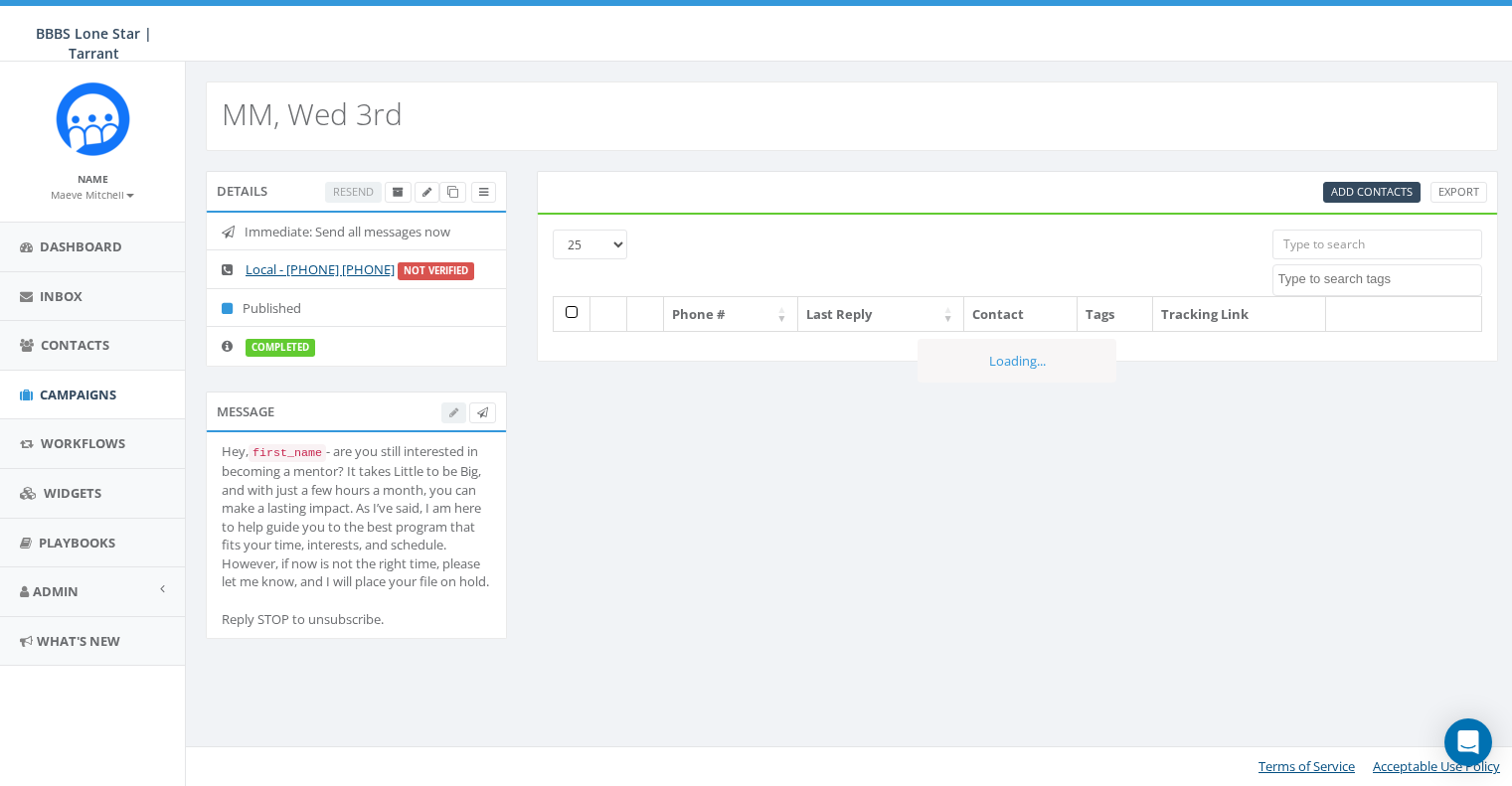 select 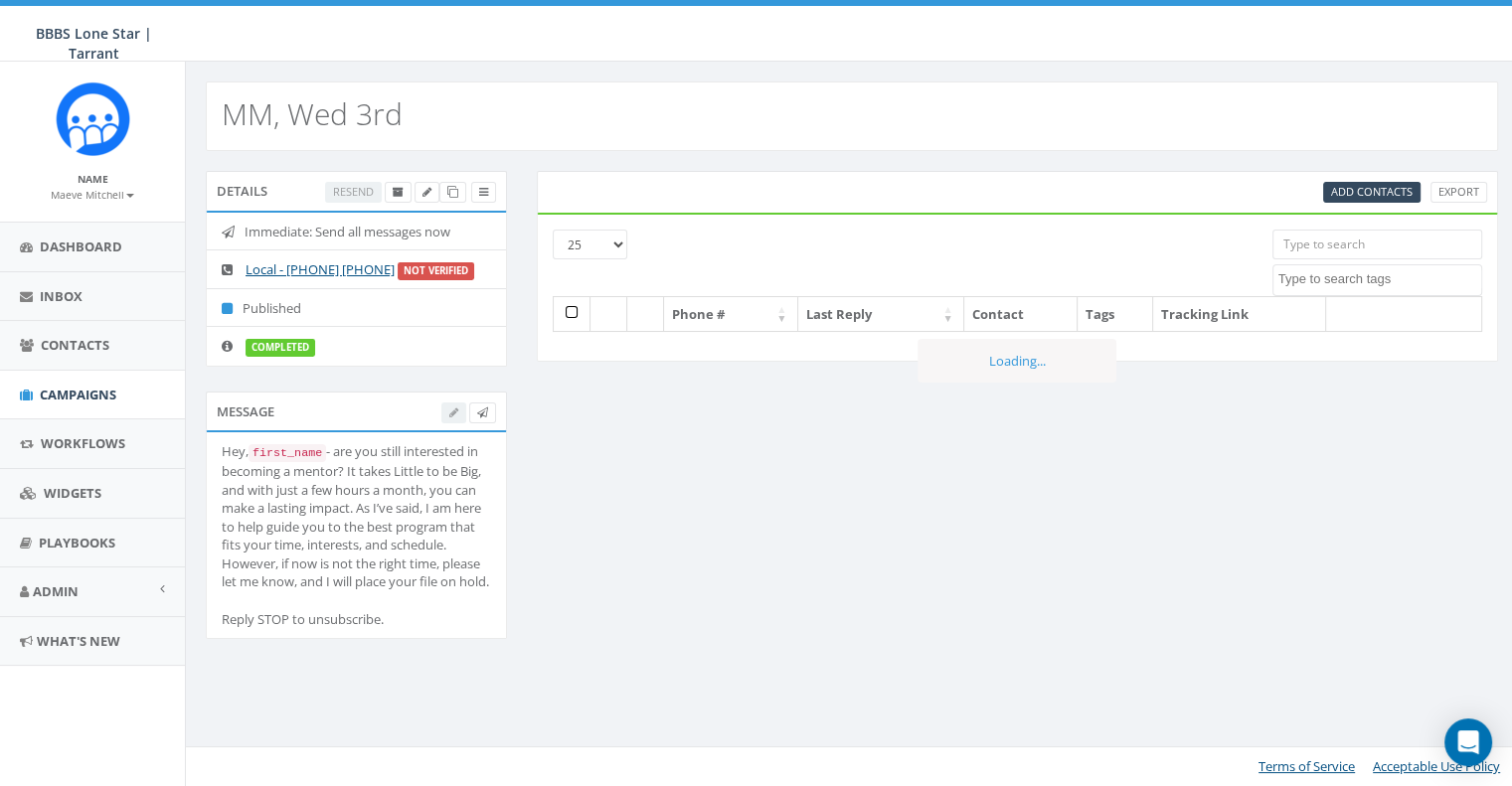scroll, scrollTop: 0, scrollLeft: 0, axis: both 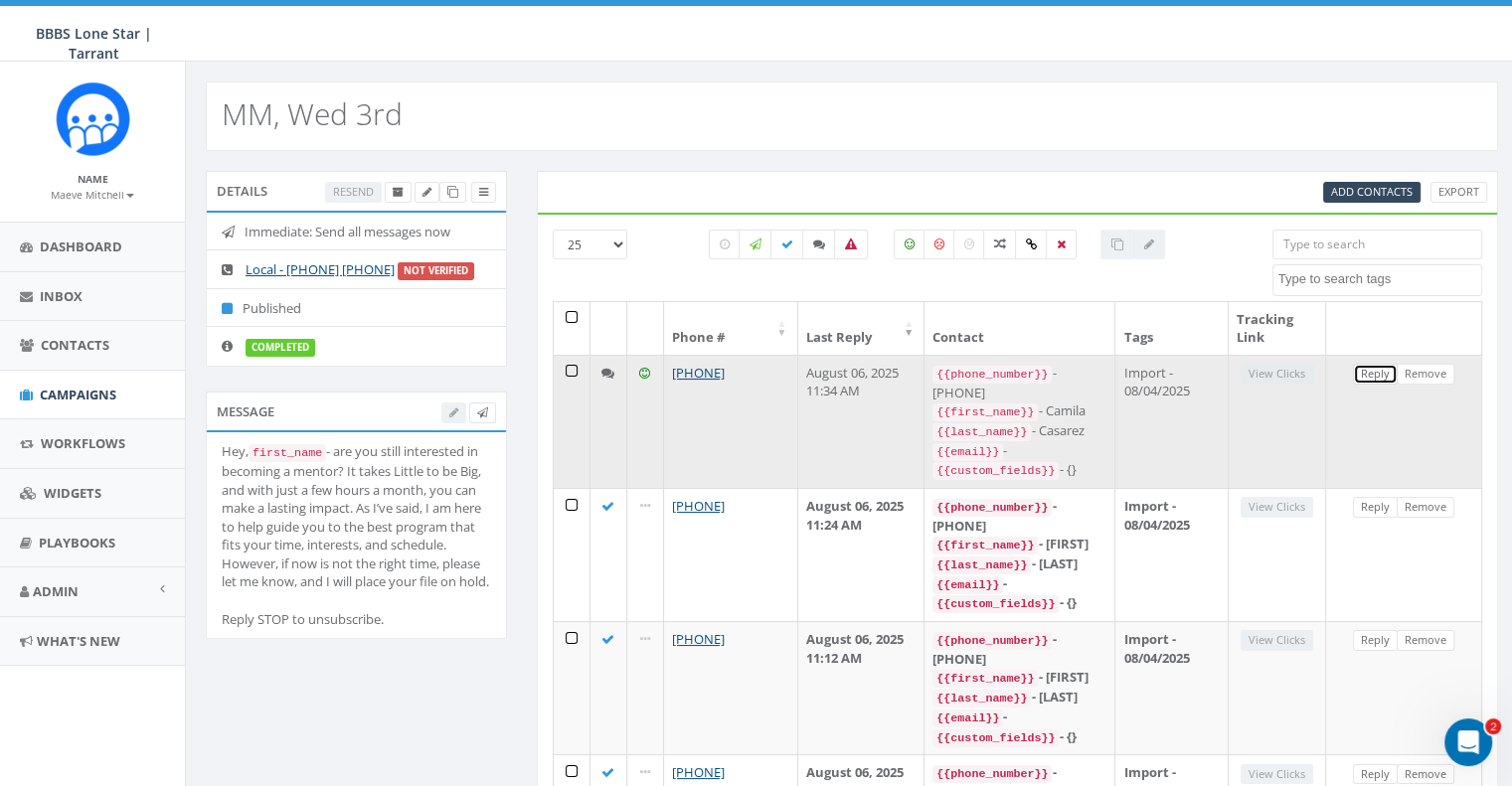 click on "Reply" at bounding box center [1375, 374] 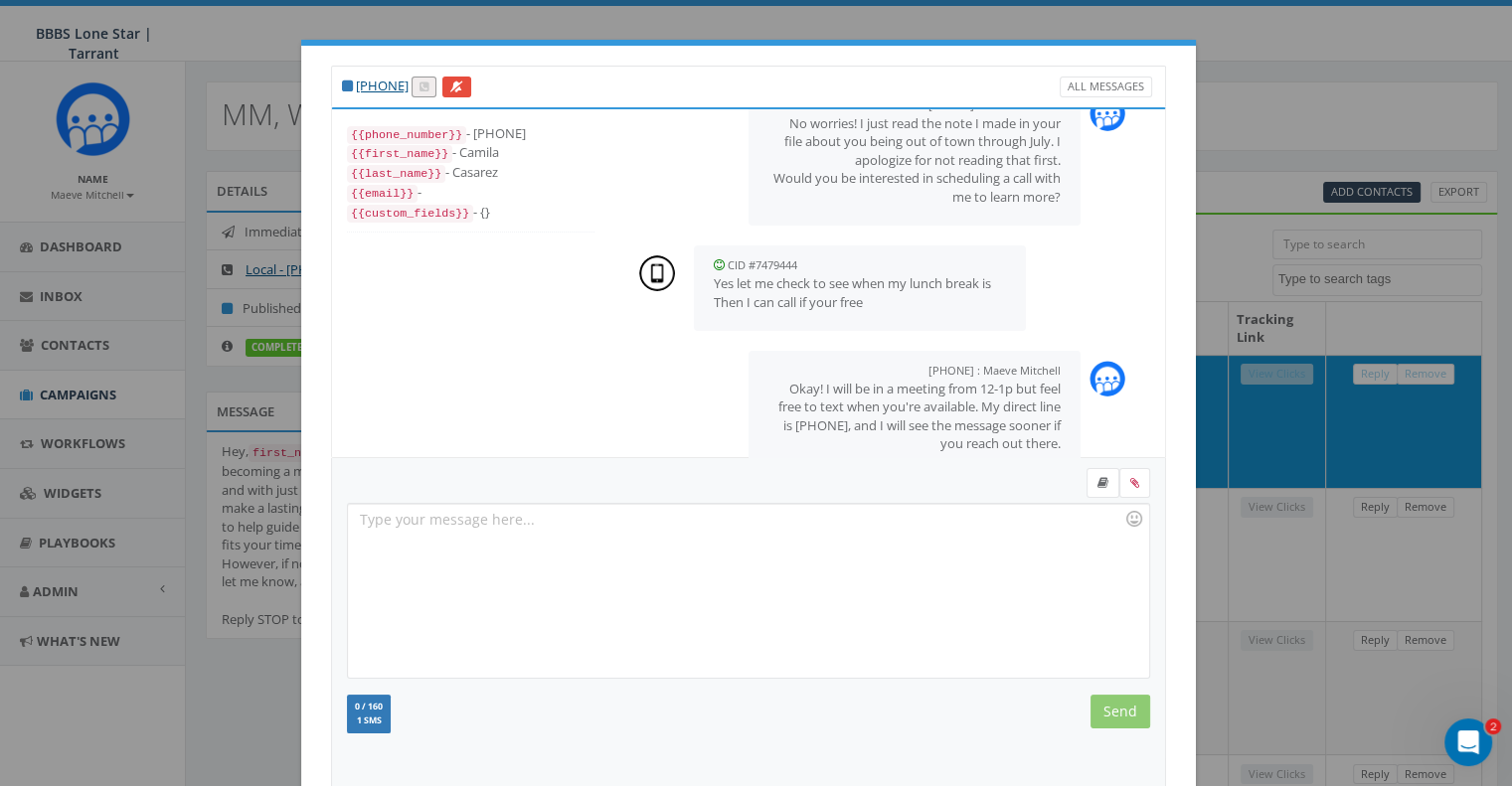 scroll, scrollTop: 525, scrollLeft: 0, axis: vertical 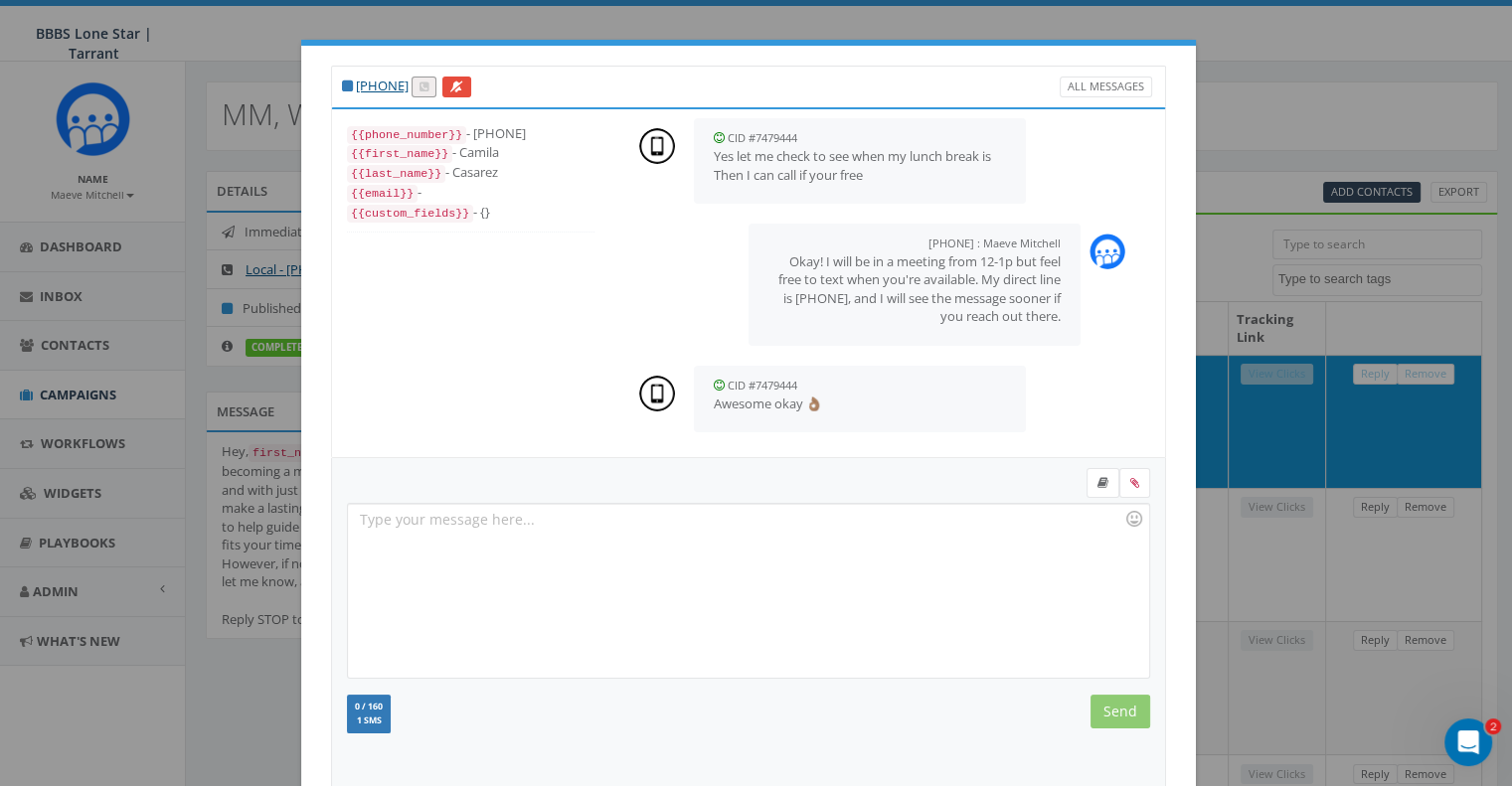 click on "+1 806-346-0665     All Messages {{phone_number}}  - +18063460665 {{first_name}}  - Camila {{last_name}}  - Casarez {{email}}  -  {{custom_fields}}  - {} +18174096392 : Maeve  Mitchell   August 06, 2025 11:12 AM Hey, Camila - are you still interested in becoming a mentor? It takes Little to be Big, and with just a few hours a month, you can make a lasting impact. As I’ve said, I am here to help guide you to the best program that fits your time, interests, and schedule. However, if now is not the right time, please let me know, and I will place your file on hold.
Reply STOP to unsubscribe.   CID #7479444 August 06, 2025 11:21 AM Yes I am still interested sorry I haven't got back to you !  +18174096392 : Maeve  Mitchell   August 06, 2025 11:23 AM No worries! I just read the note I made in your file about you being out of town through July. I apologize for not reading that first.
Would you be interested in scheduling a call with me to learn more?   CID #7479444 August 06, 2025 11:25 AM   CID #7479444" at bounding box center (756, 393) 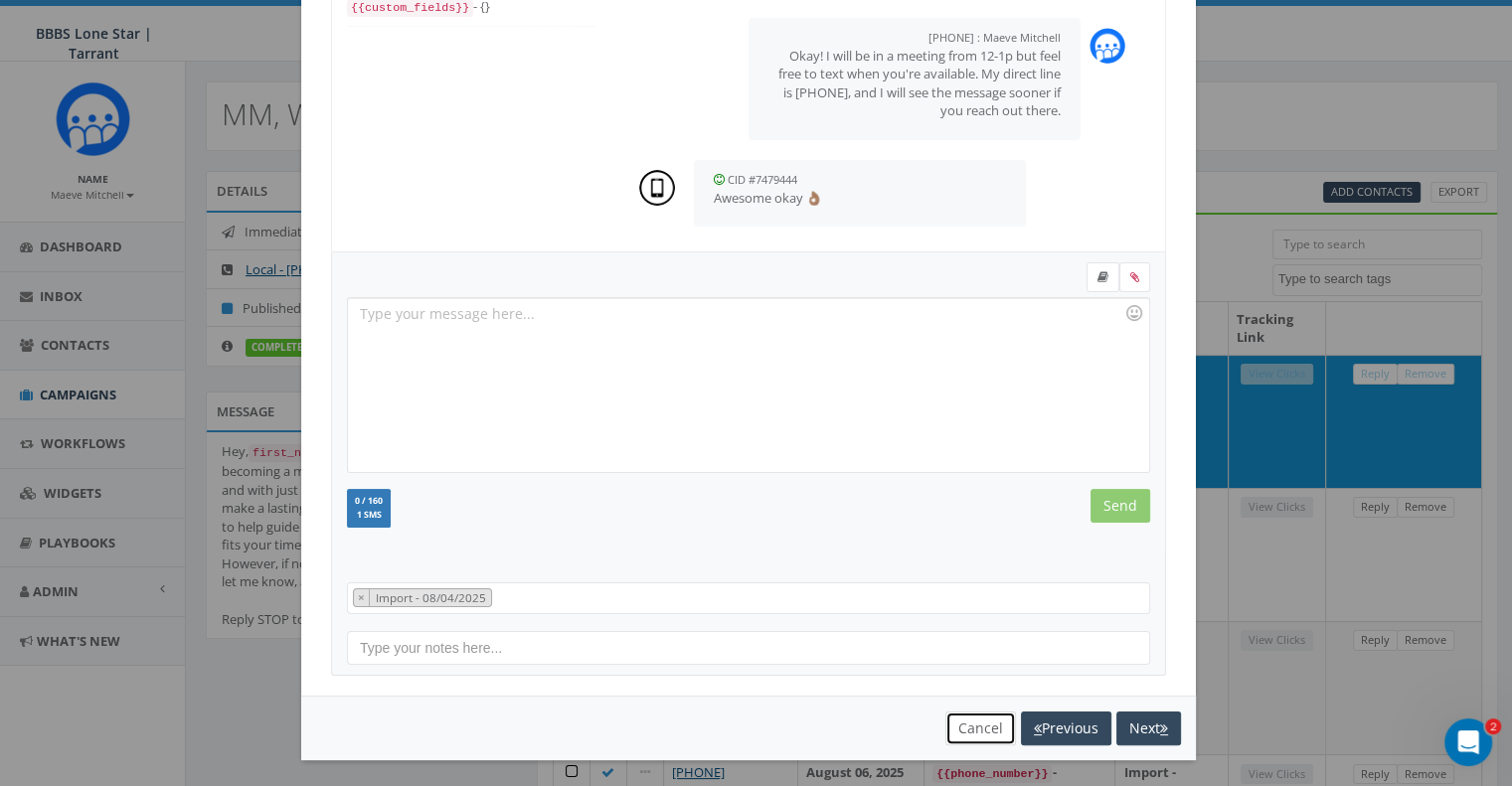 click on "Cancel" at bounding box center [980, 728] 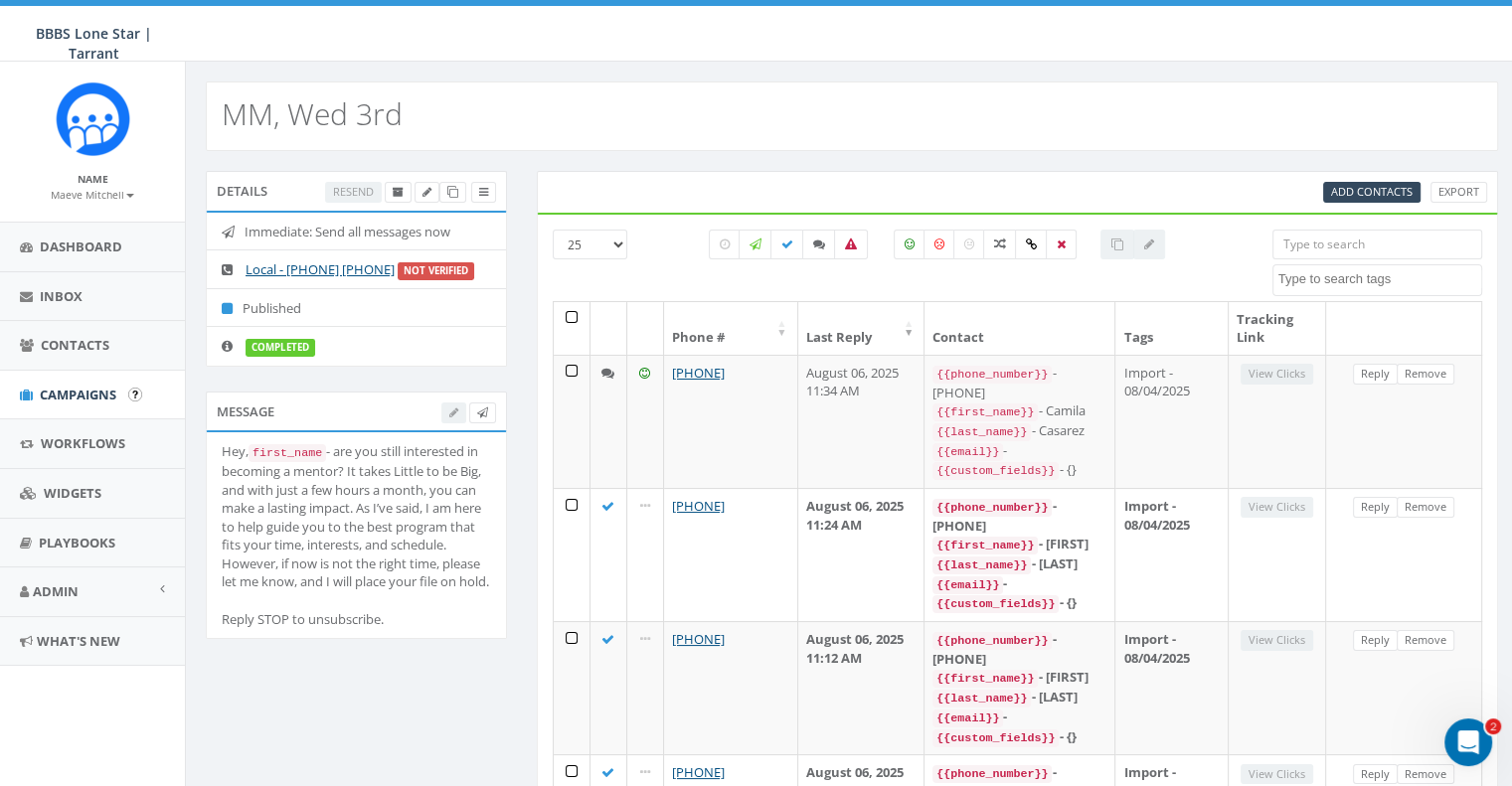 click at bounding box center [135, 394] 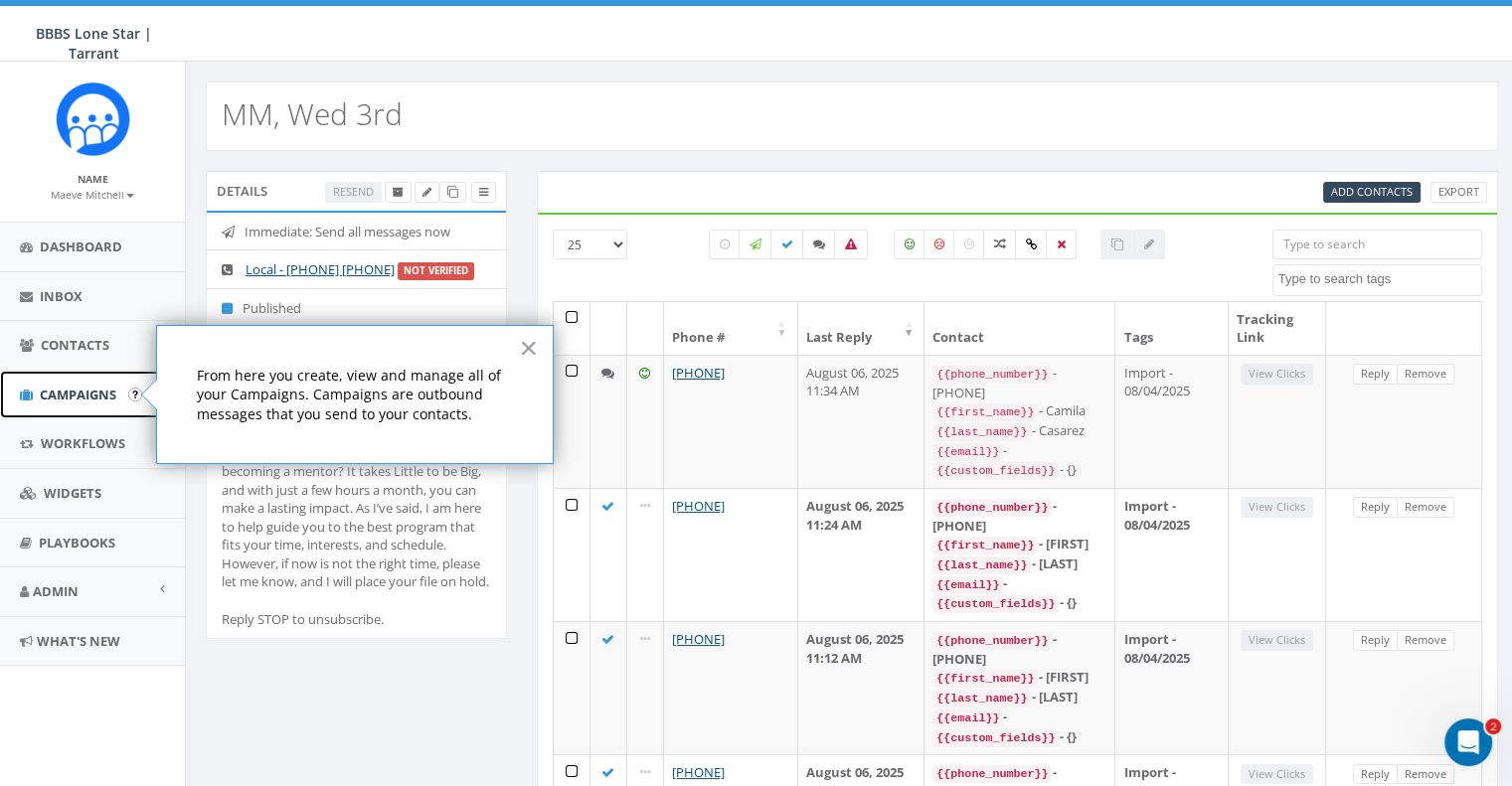 click on "Campaigns" at bounding box center (92, 394) 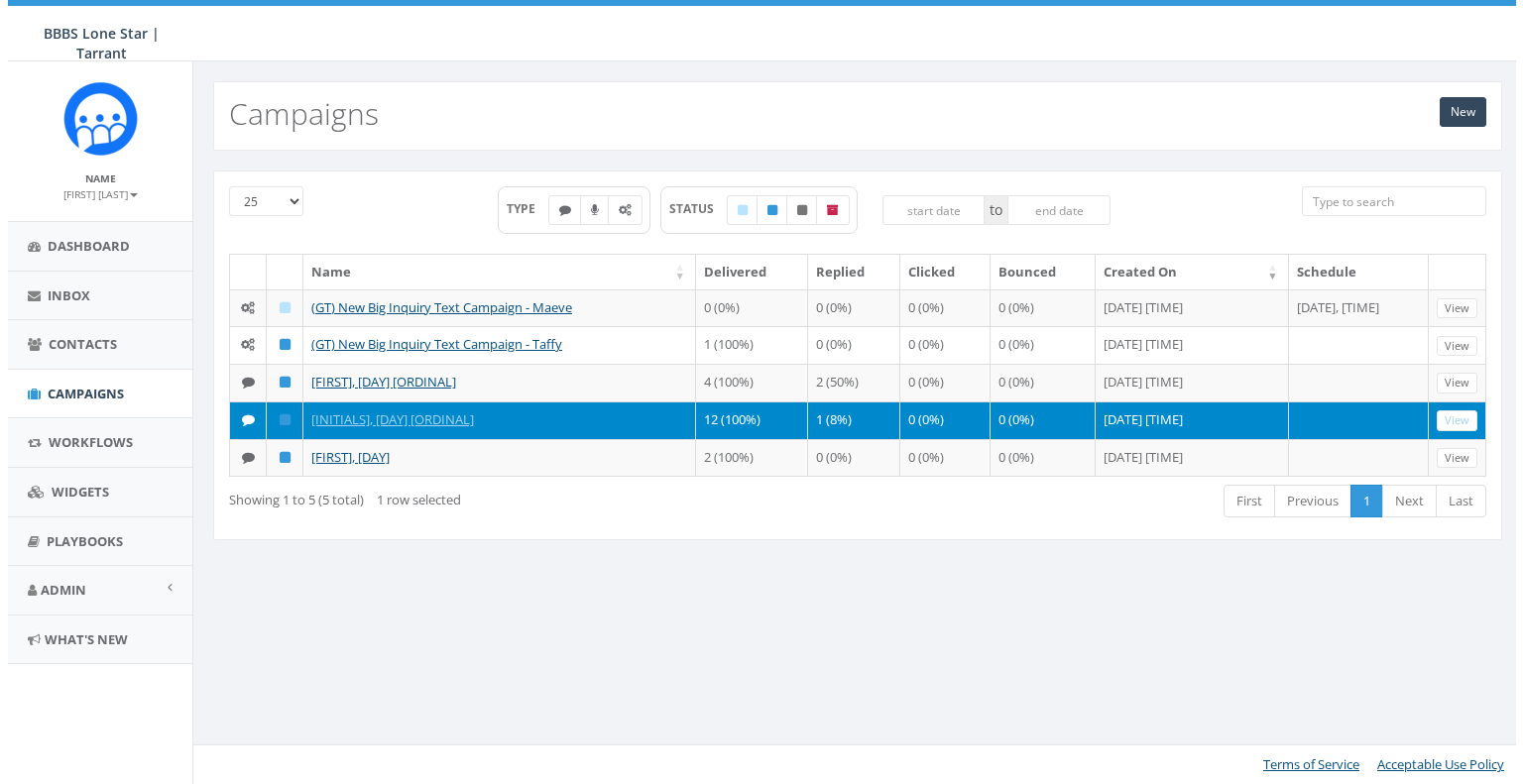 scroll, scrollTop: 0, scrollLeft: 0, axis: both 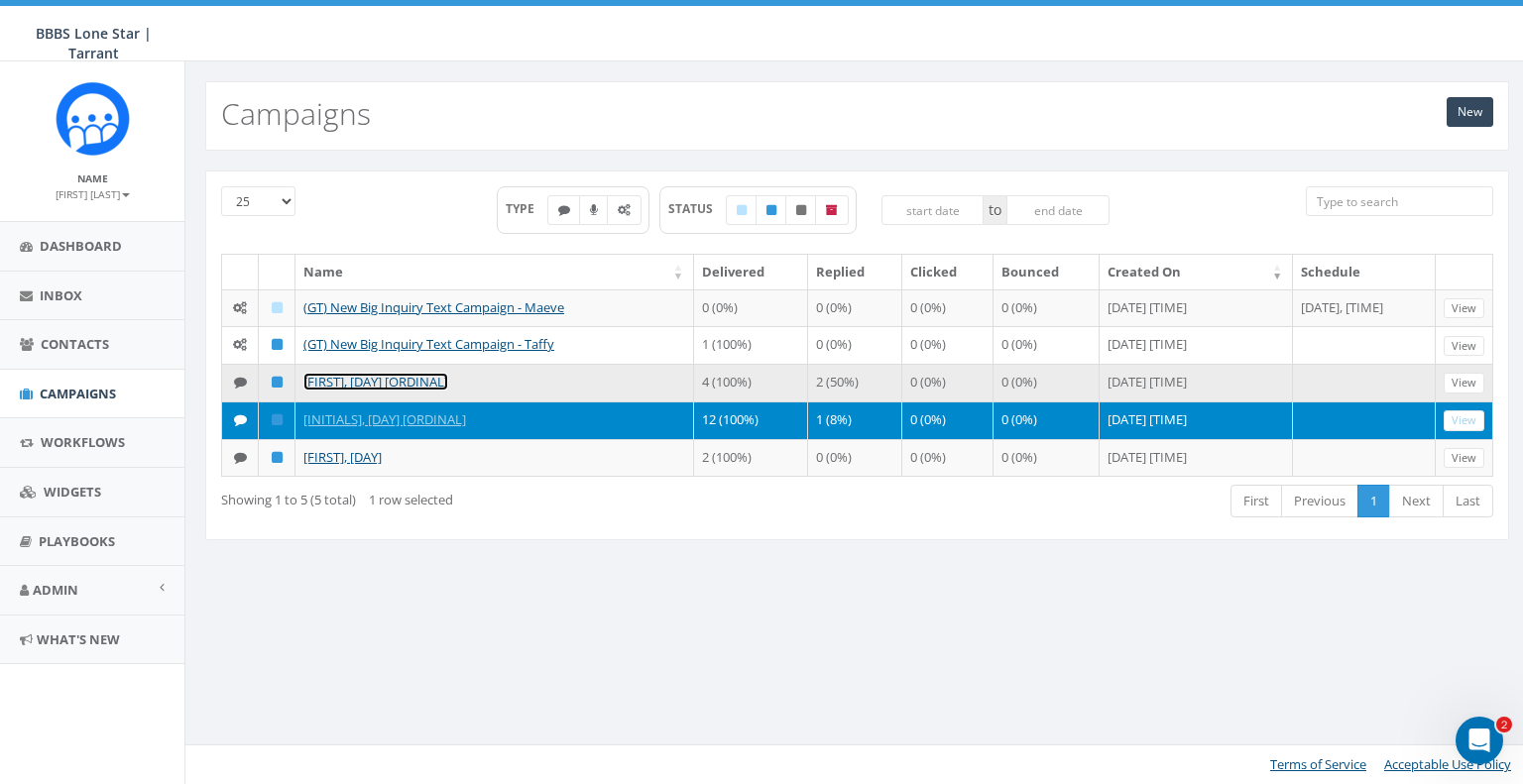 click on "[FIRST], [DAY] [ORDINAL]" at bounding box center (376, 382) 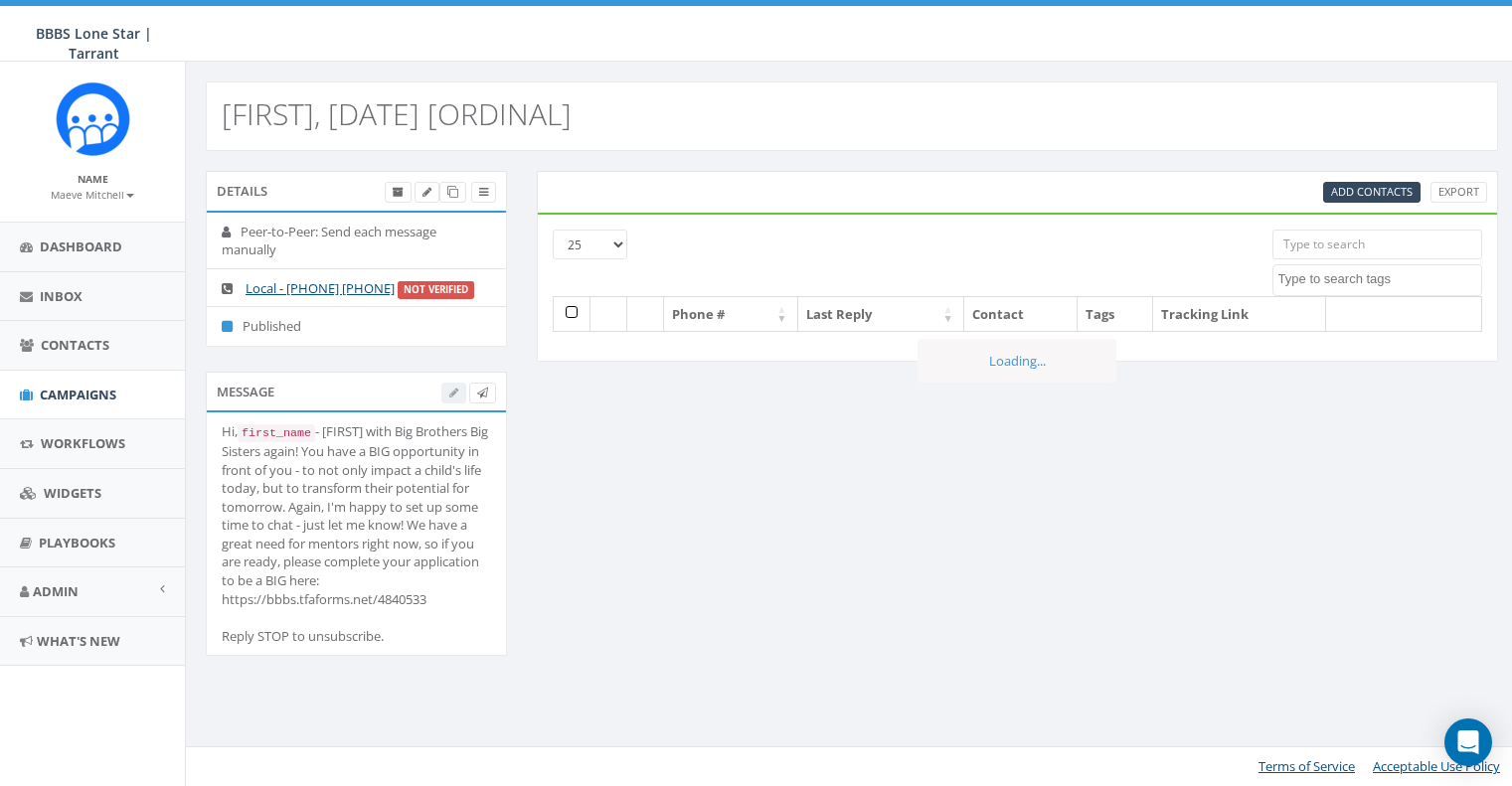 select 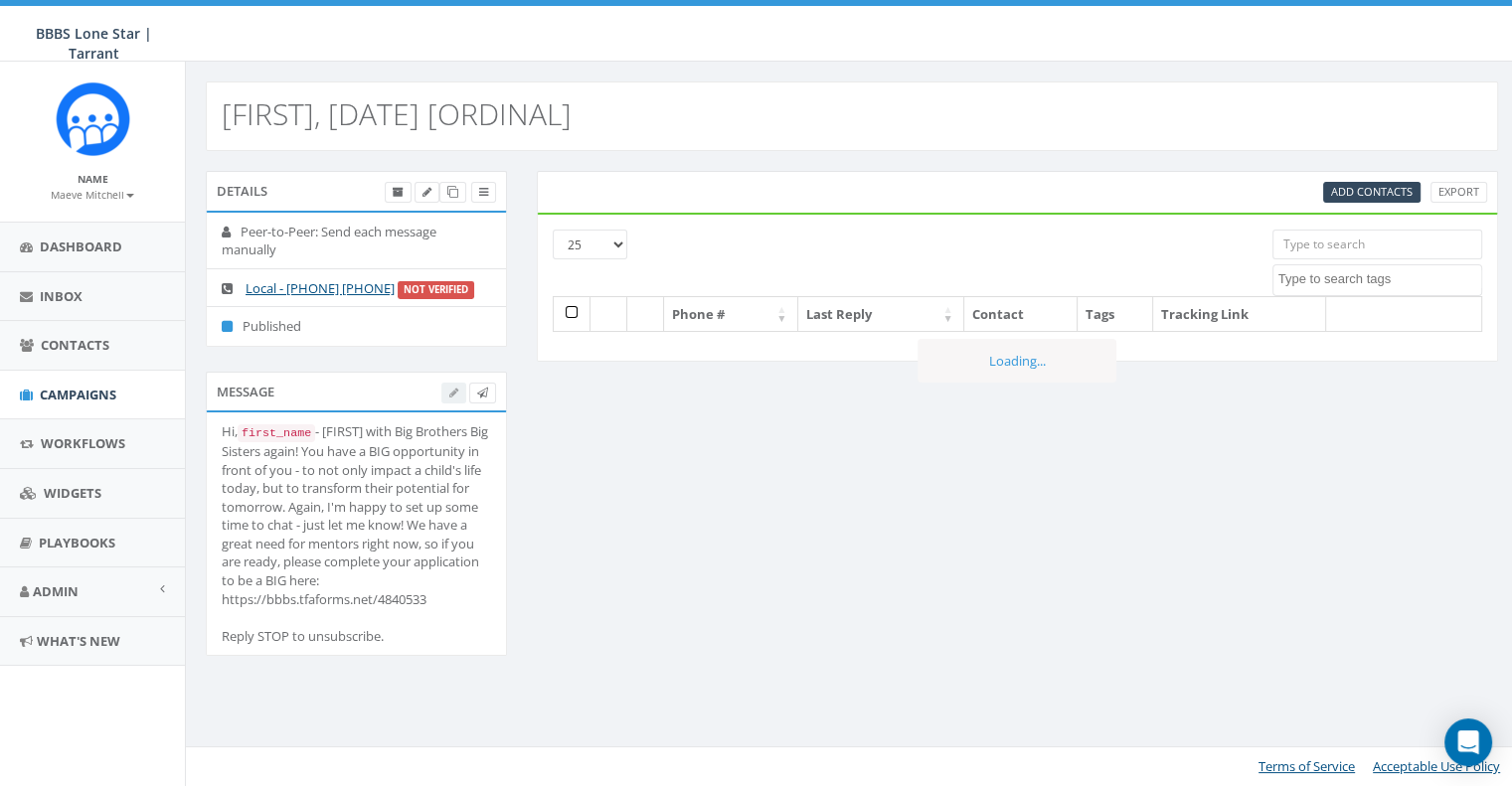 scroll, scrollTop: 0, scrollLeft: 0, axis: both 